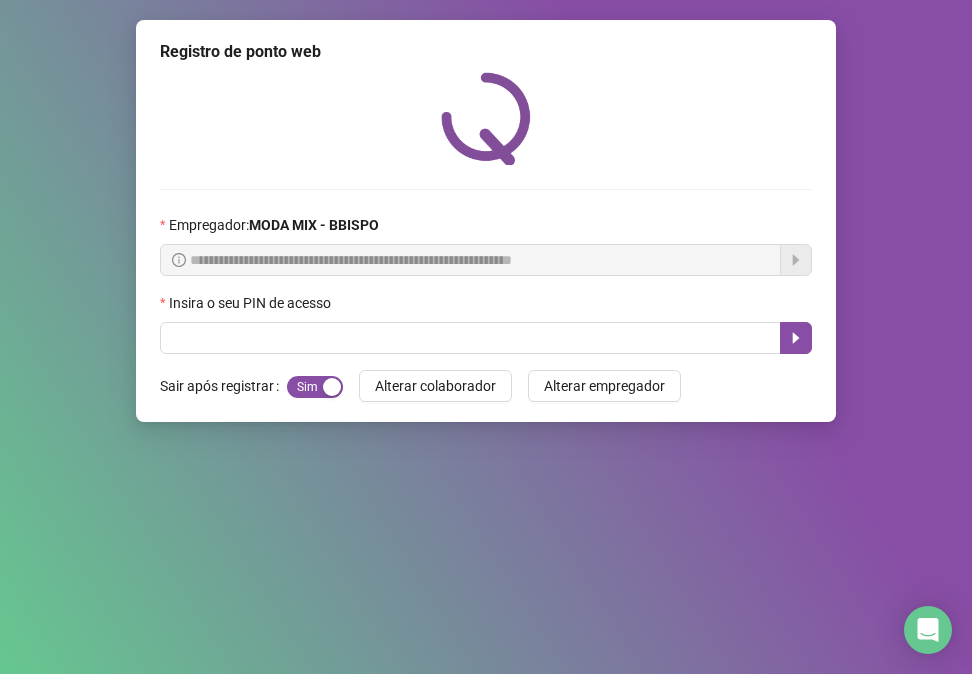 scroll, scrollTop: 0, scrollLeft: 0, axis: both 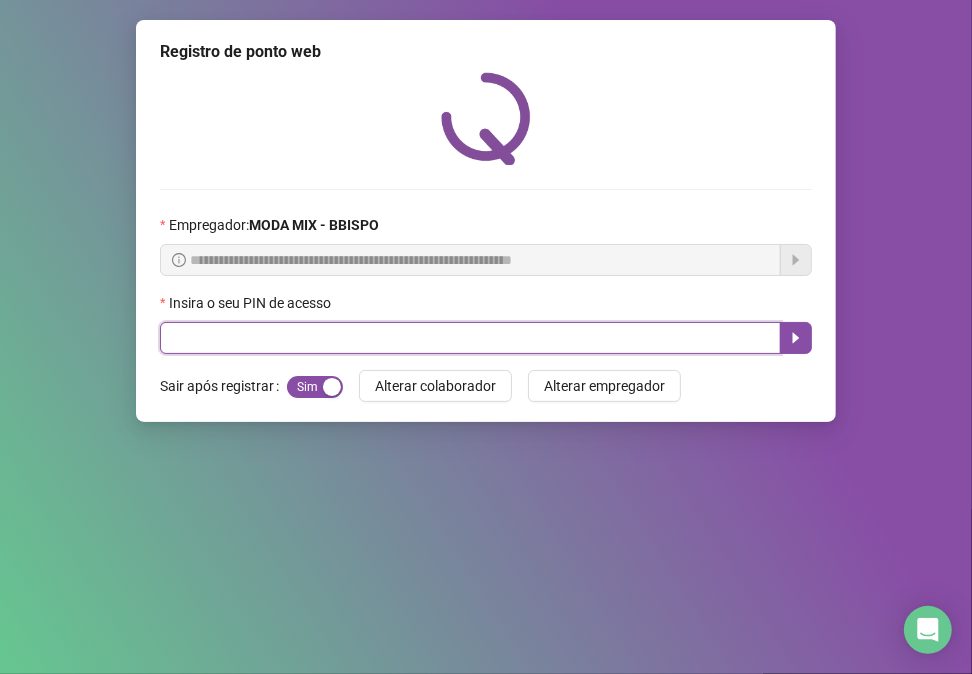 click at bounding box center [470, 338] 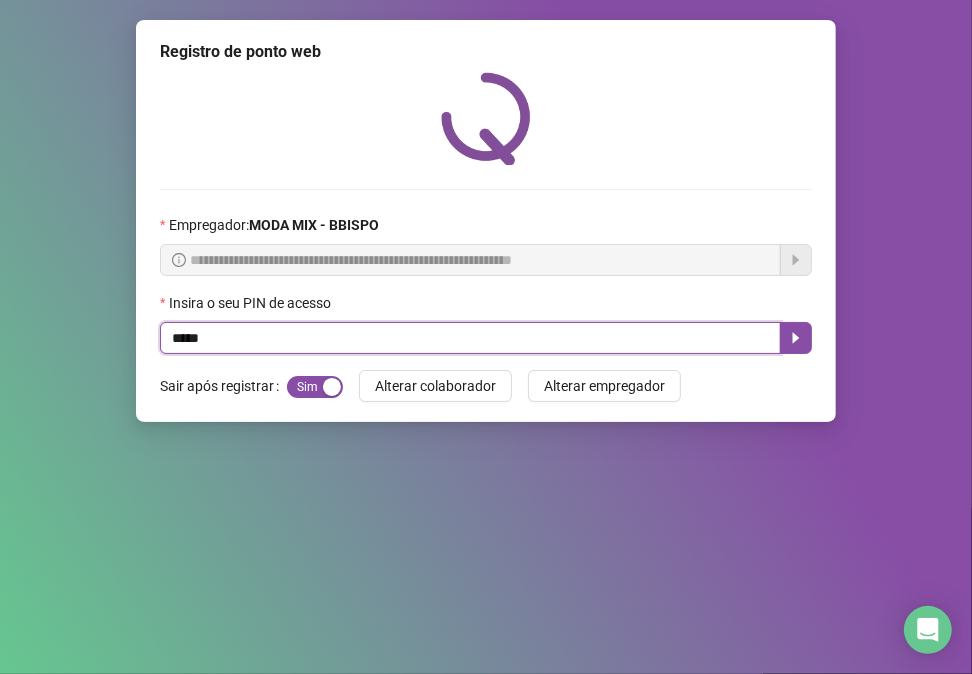 type on "*****" 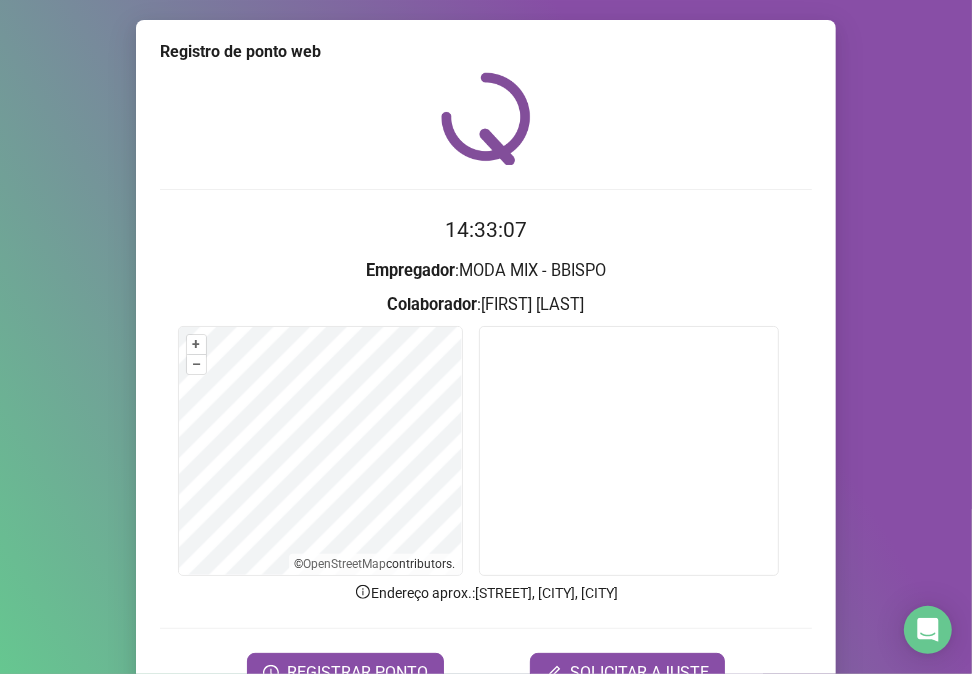 click on "Colaborador" at bounding box center (433, 304) 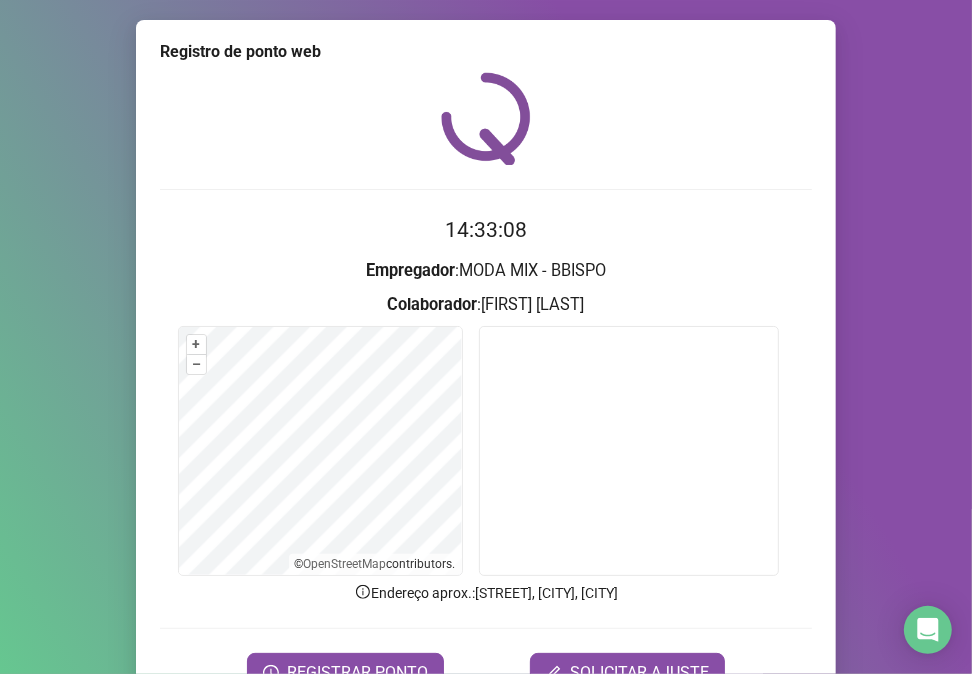 click on "14:33:08" at bounding box center (486, 230) 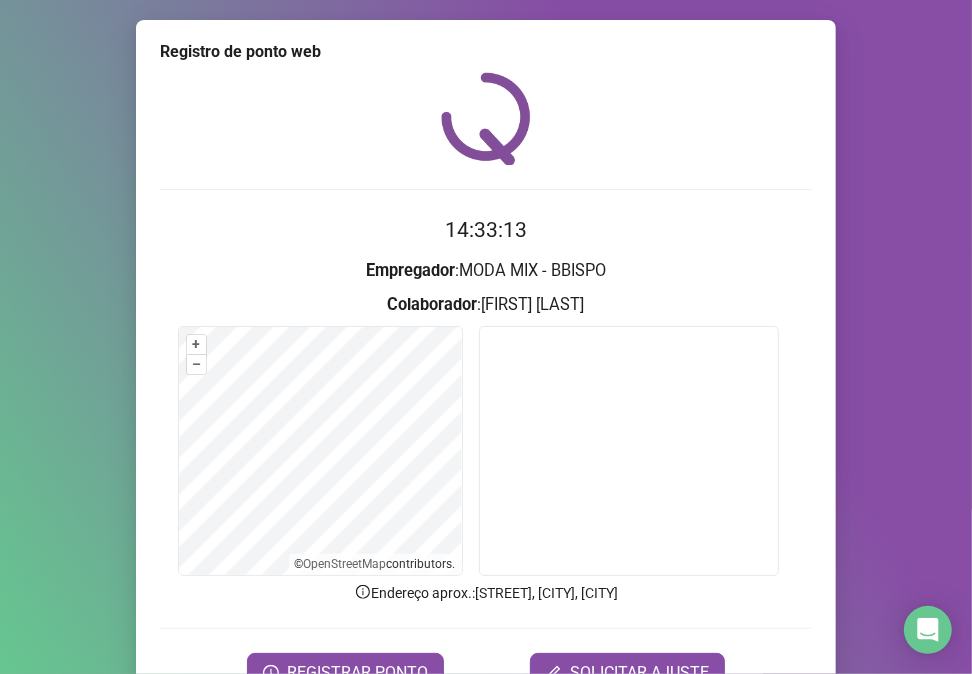 click at bounding box center (629, 451) 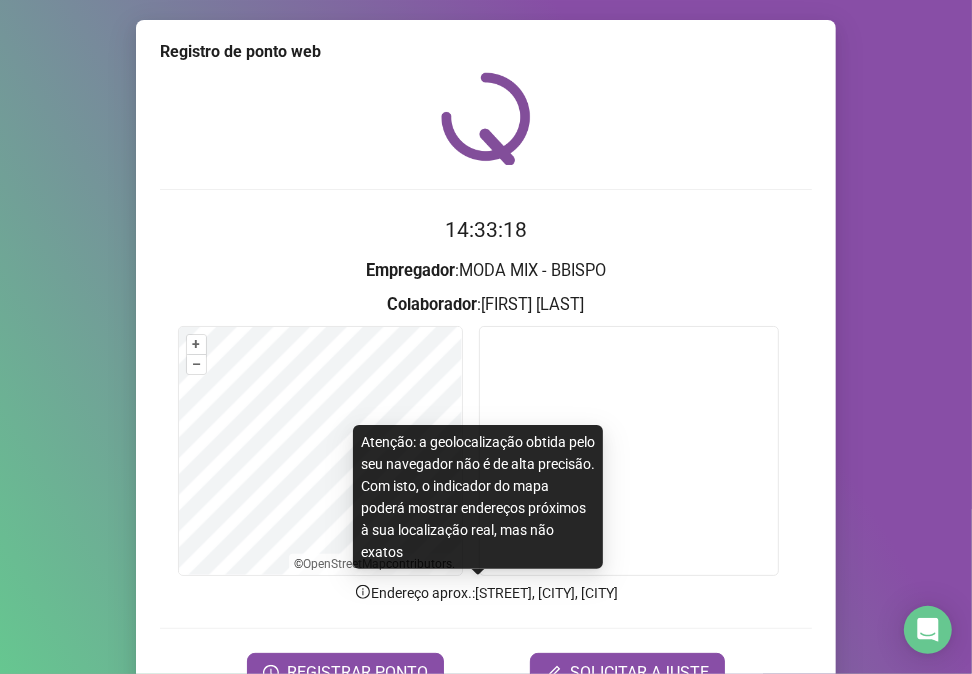 click on "Endereço aprox. :  [STREET], [CITY], [CITY]" at bounding box center (486, 593) 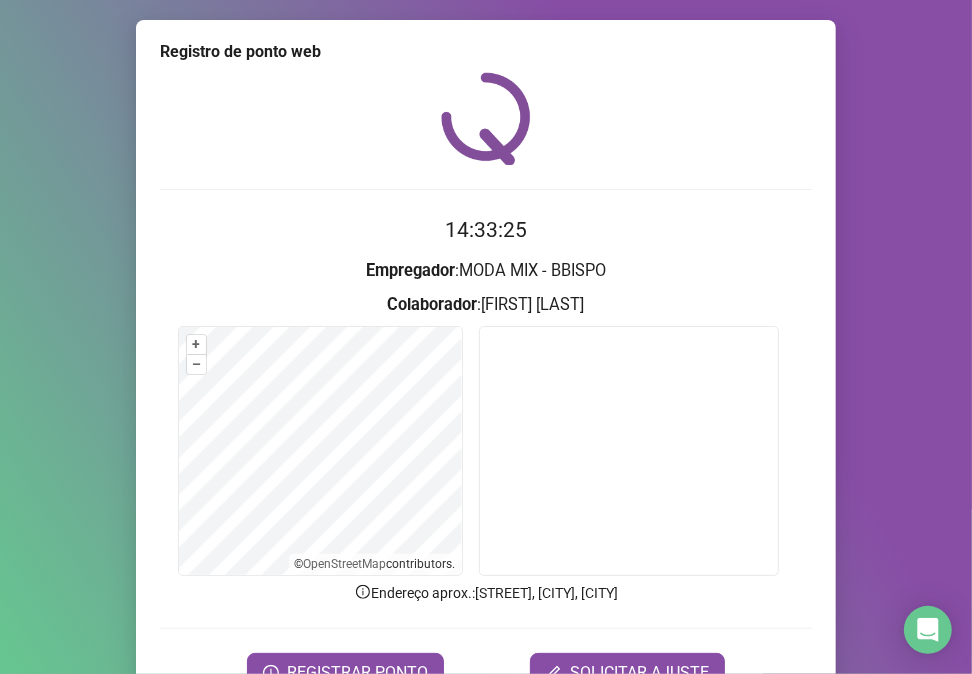 scroll, scrollTop: 105, scrollLeft: 0, axis: vertical 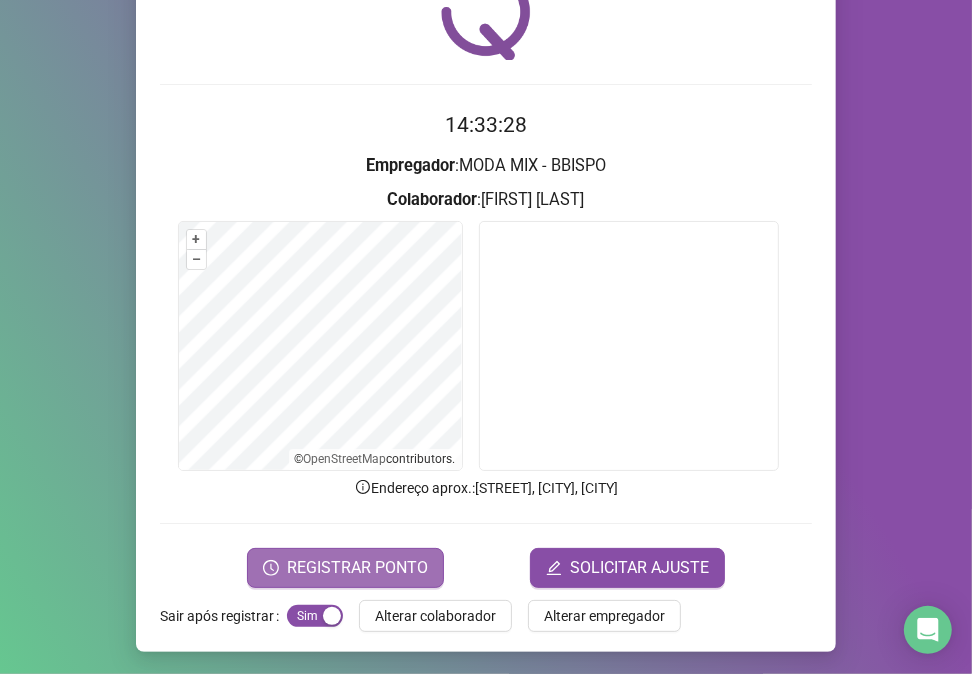 click on "REGISTRAR PONTO" at bounding box center [357, 568] 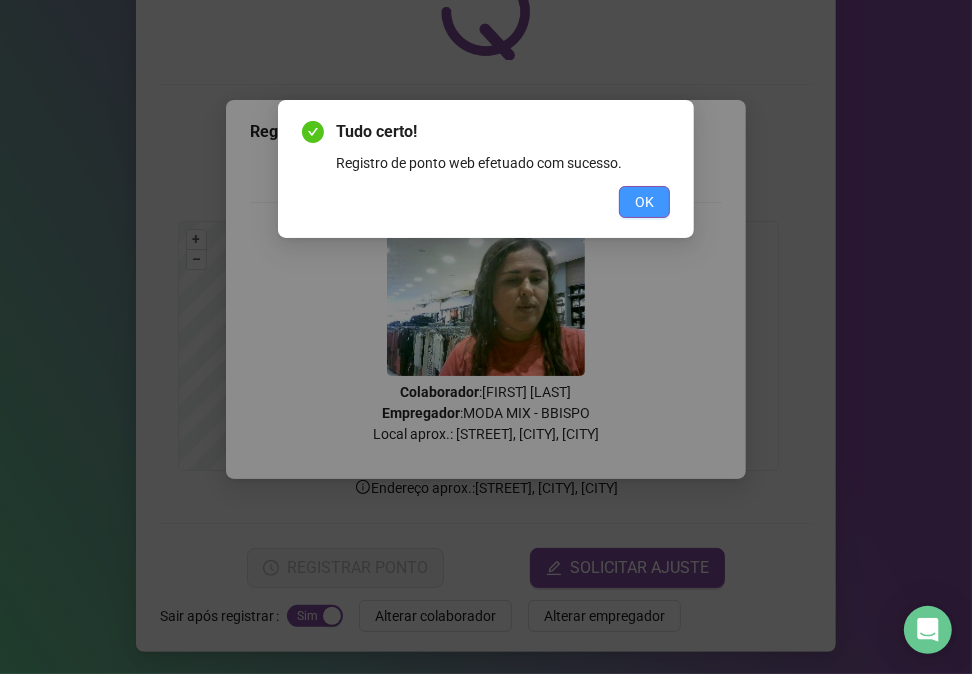 click on "OK" at bounding box center [644, 202] 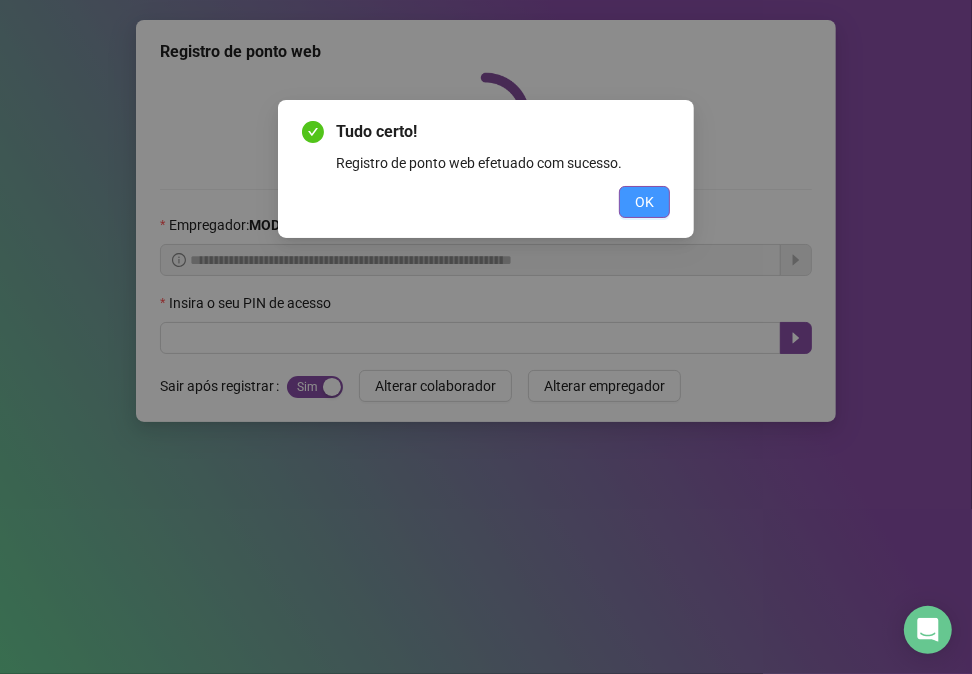 scroll, scrollTop: 0, scrollLeft: 0, axis: both 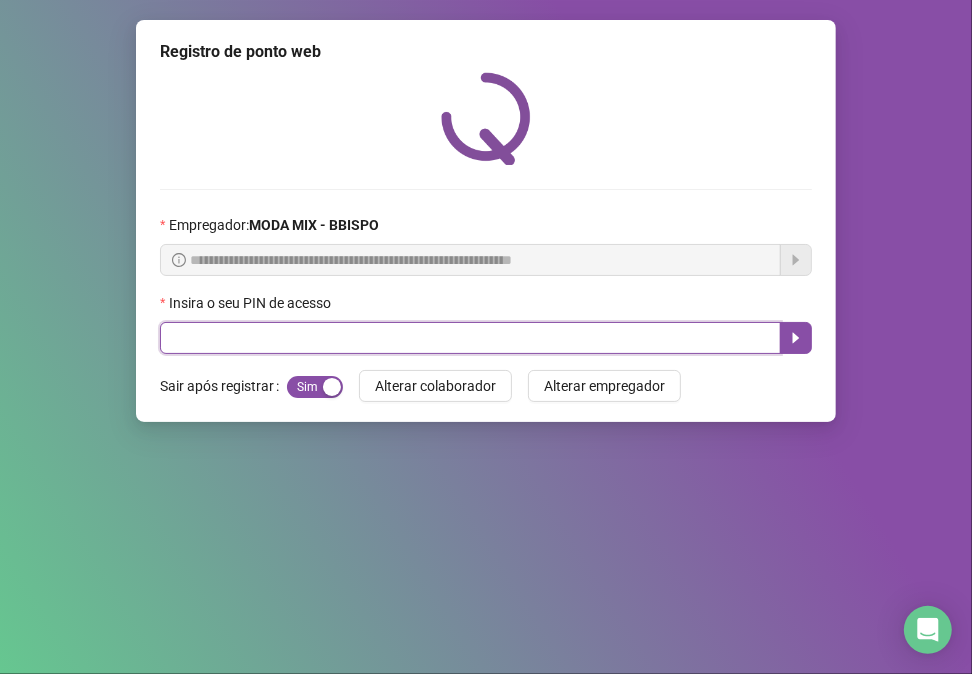 click at bounding box center (470, 338) 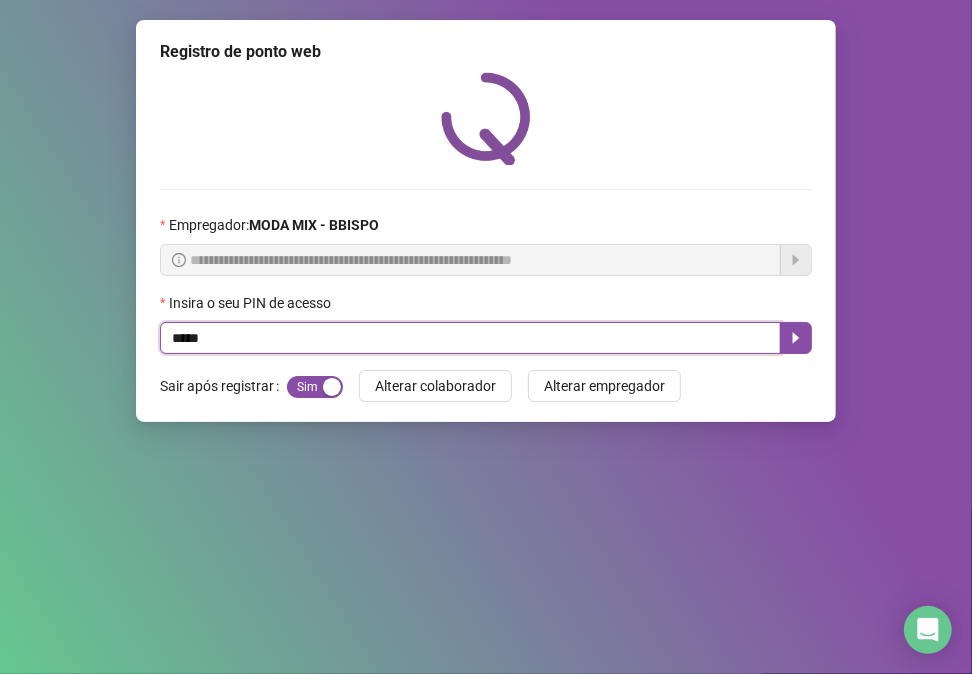 type on "*****" 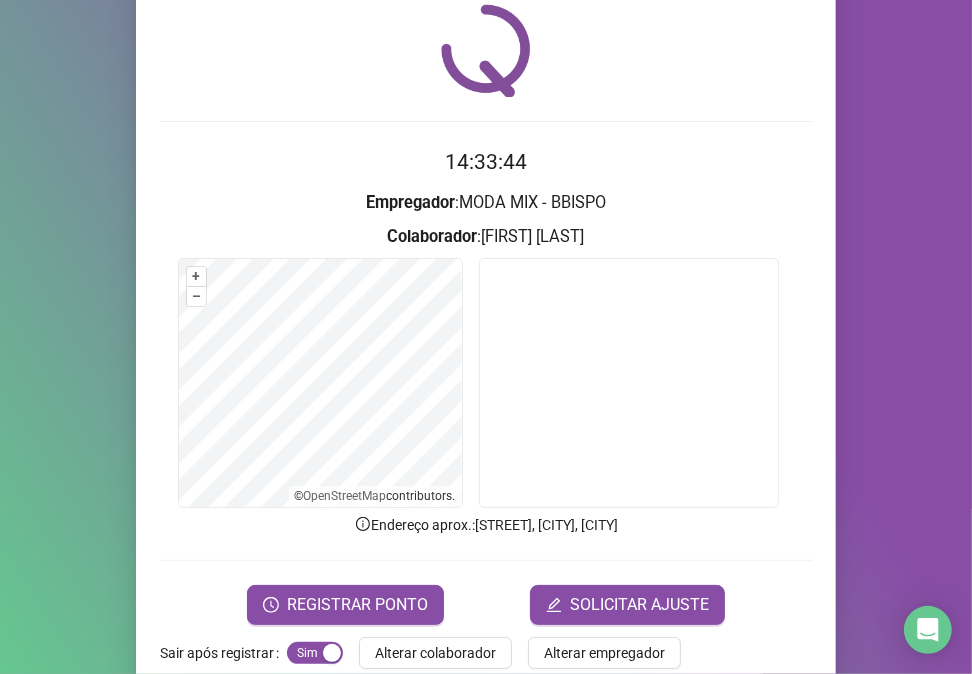 scroll, scrollTop: 105, scrollLeft: 0, axis: vertical 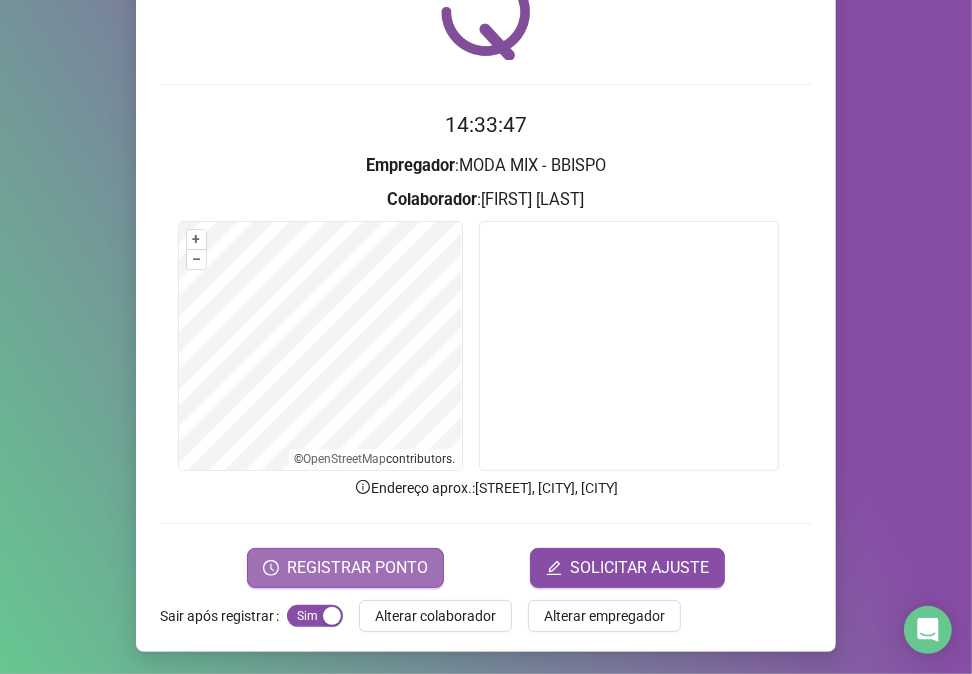 click on "REGISTRAR PONTO" at bounding box center (357, 568) 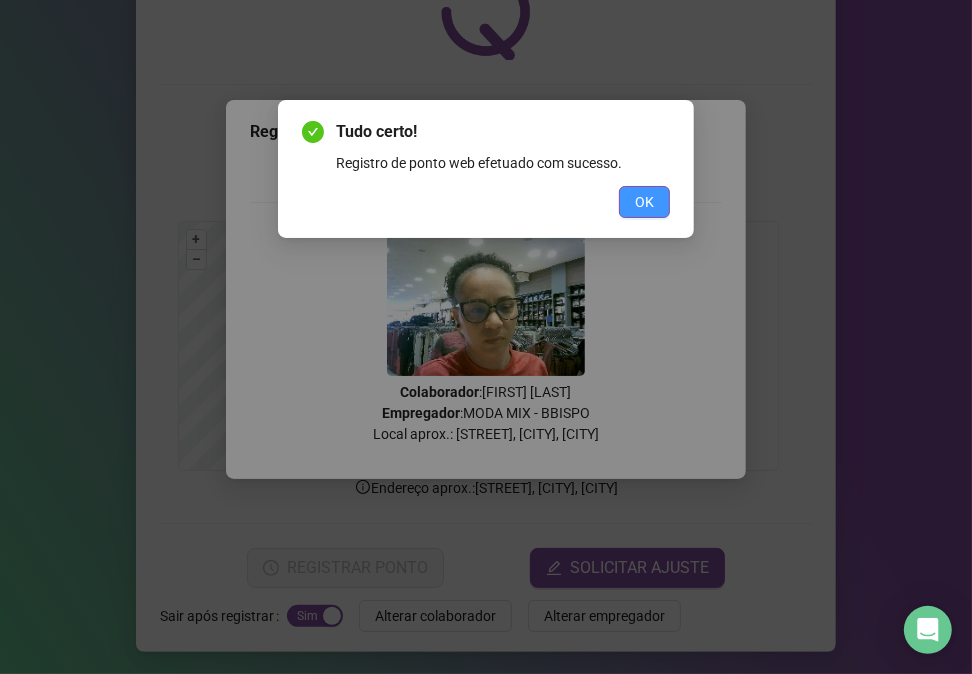 click on "OK" at bounding box center (644, 202) 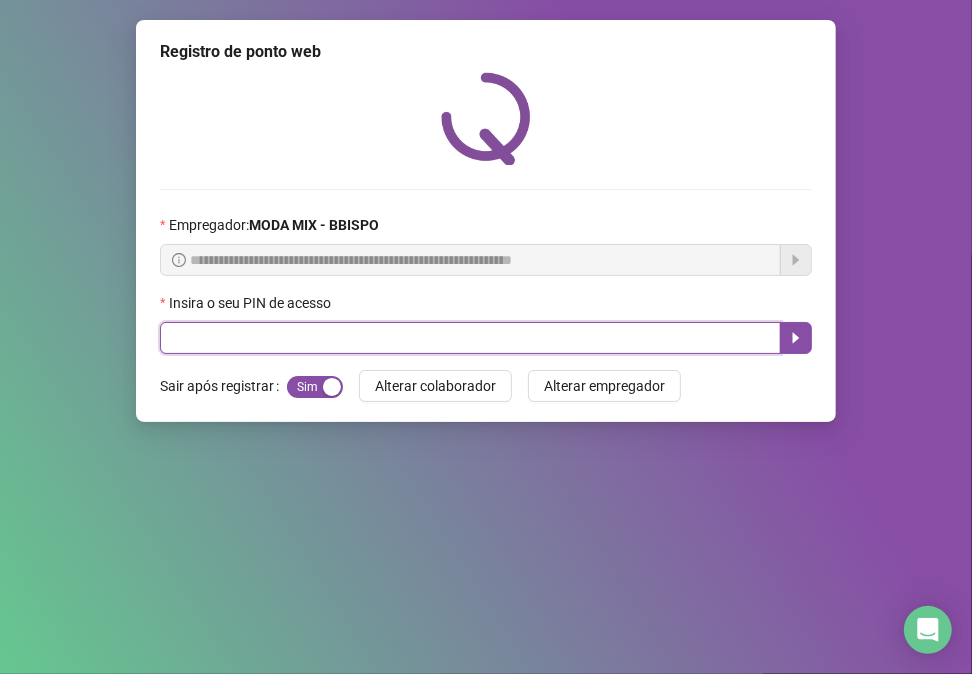 click at bounding box center (470, 338) 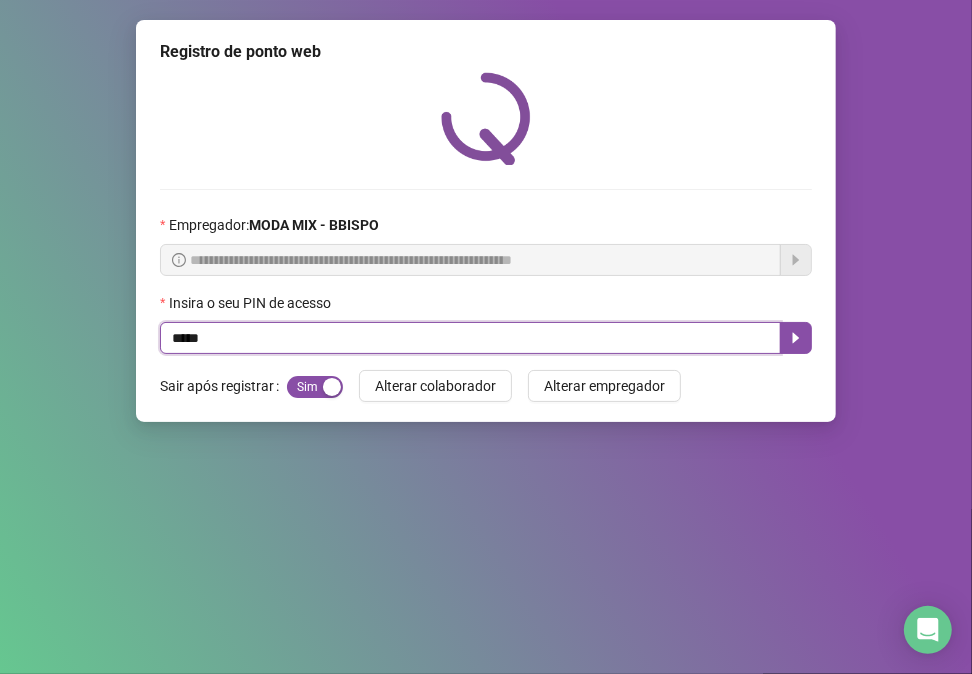 type on "*****" 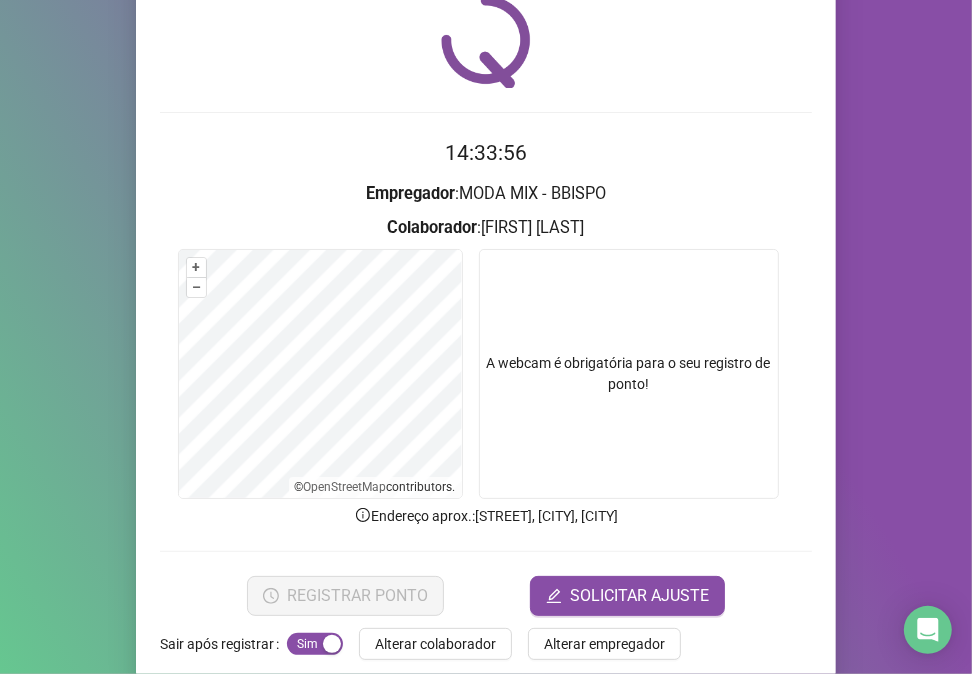 scroll, scrollTop: 105, scrollLeft: 0, axis: vertical 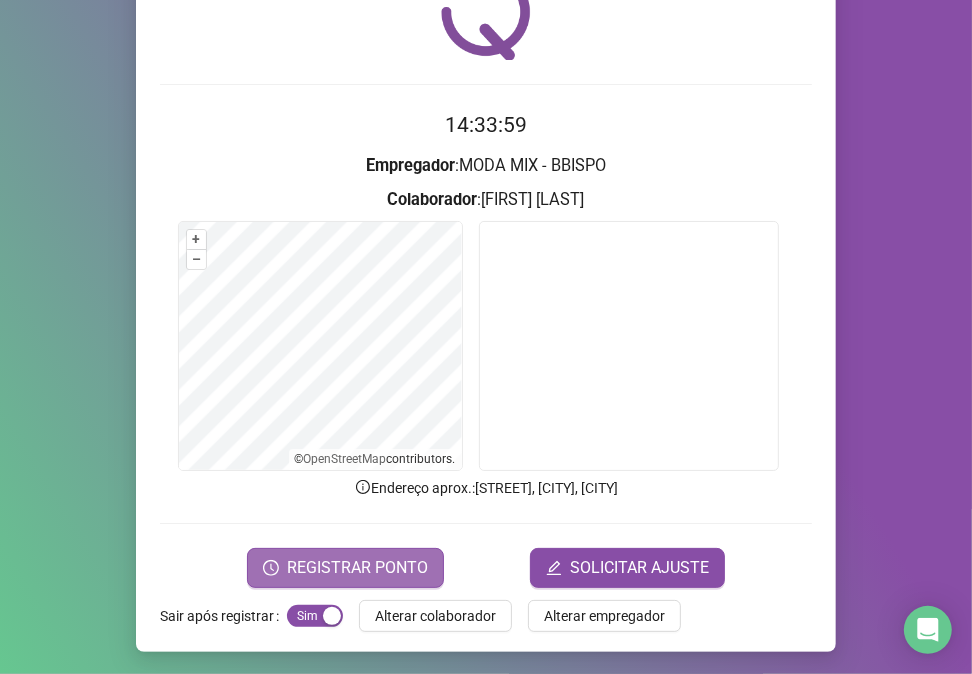 click on "REGISTRAR PONTO" at bounding box center (357, 568) 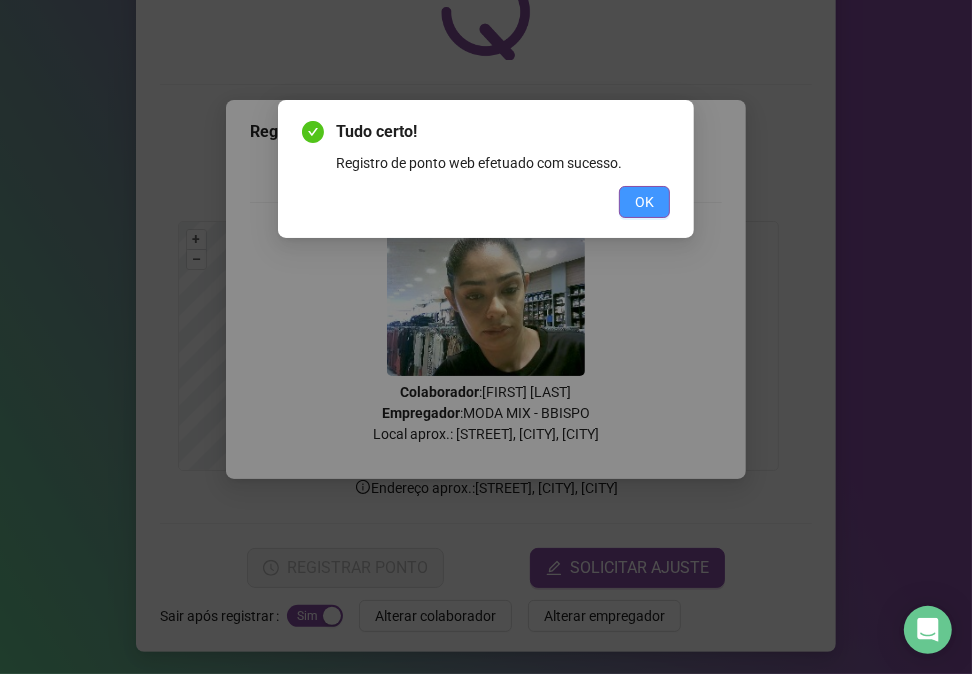 click on "OK" at bounding box center [644, 202] 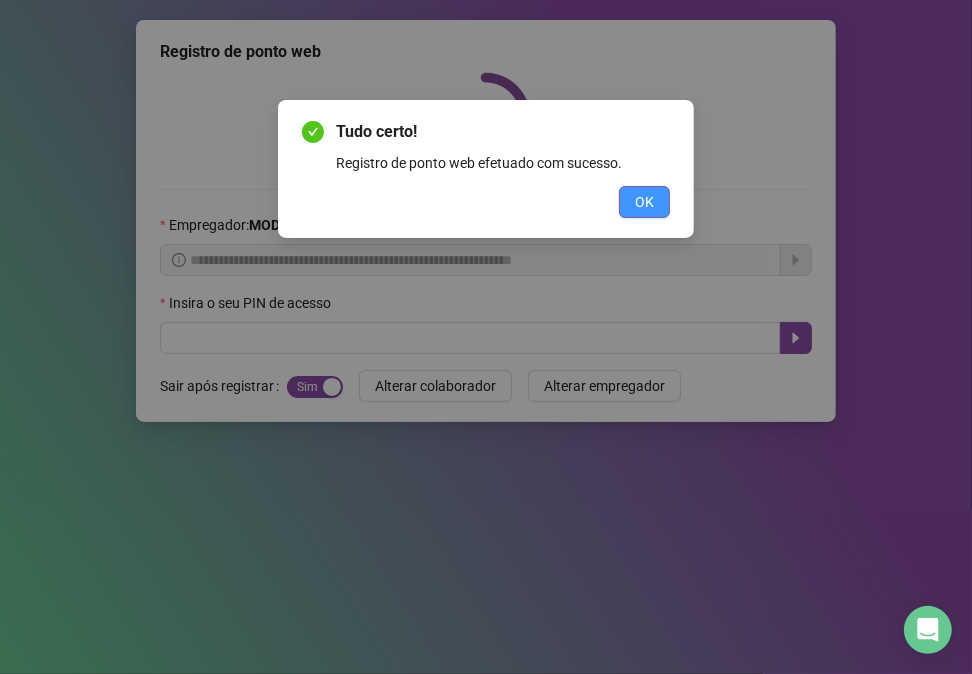 scroll, scrollTop: 0, scrollLeft: 0, axis: both 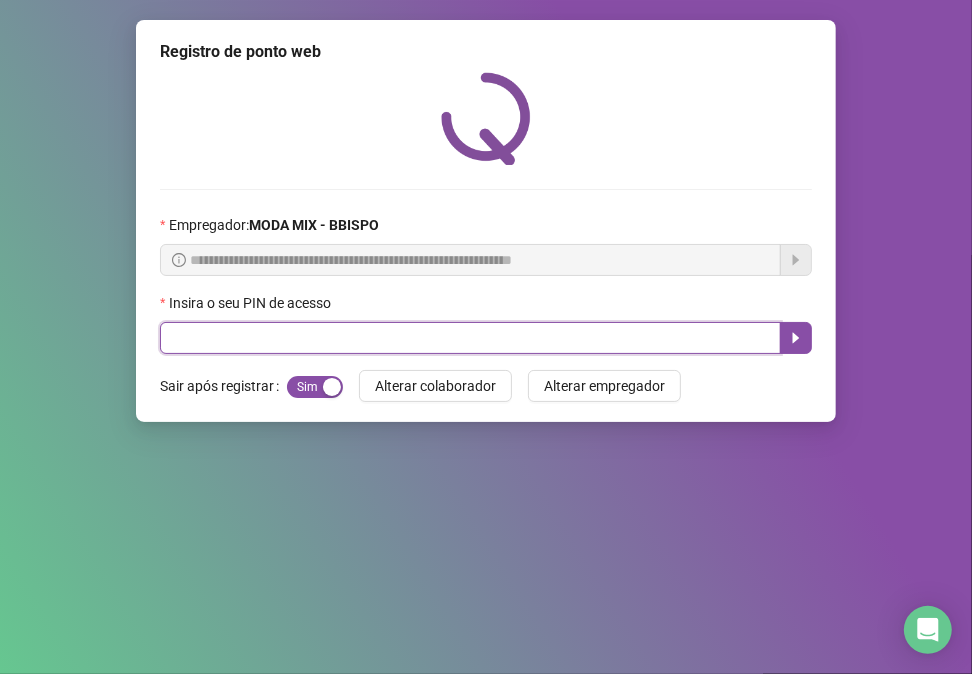 click at bounding box center [470, 338] 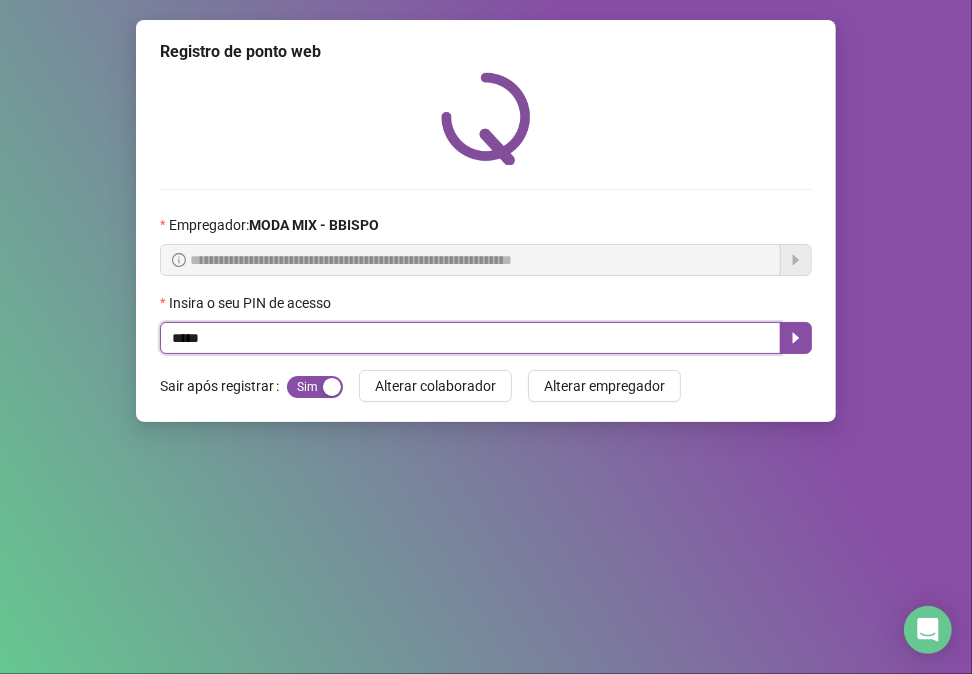 type on "*****" 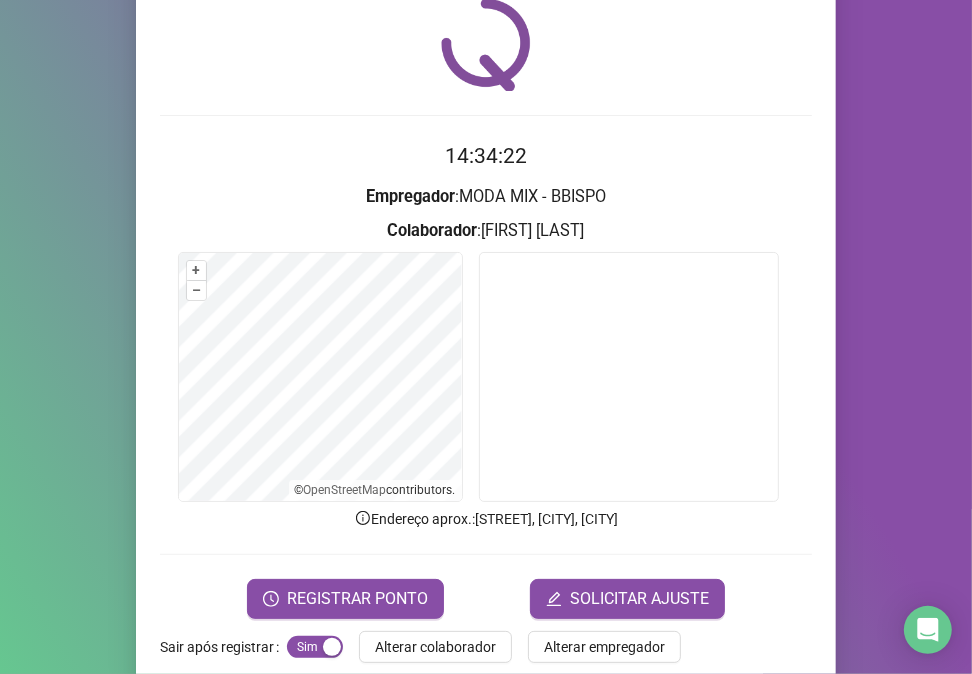scroll, scrollTop: 105, scrollLeft: 0, axis: vertical 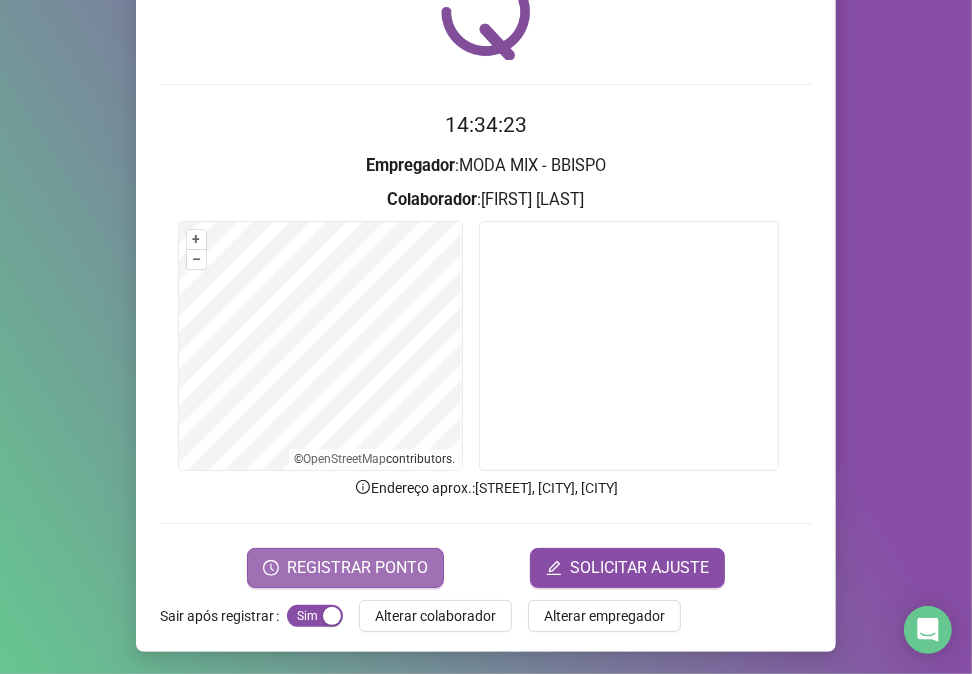 click on "REGISTRAR PONTO" at bounding box center [357, 568] 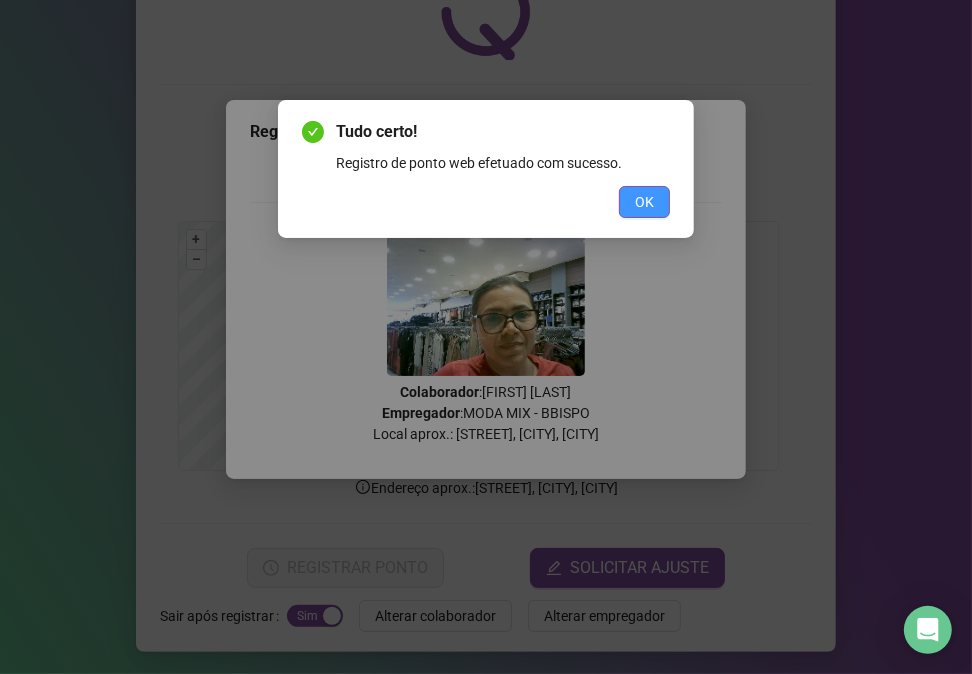 click on "OK" at bounding box center (644, 202) 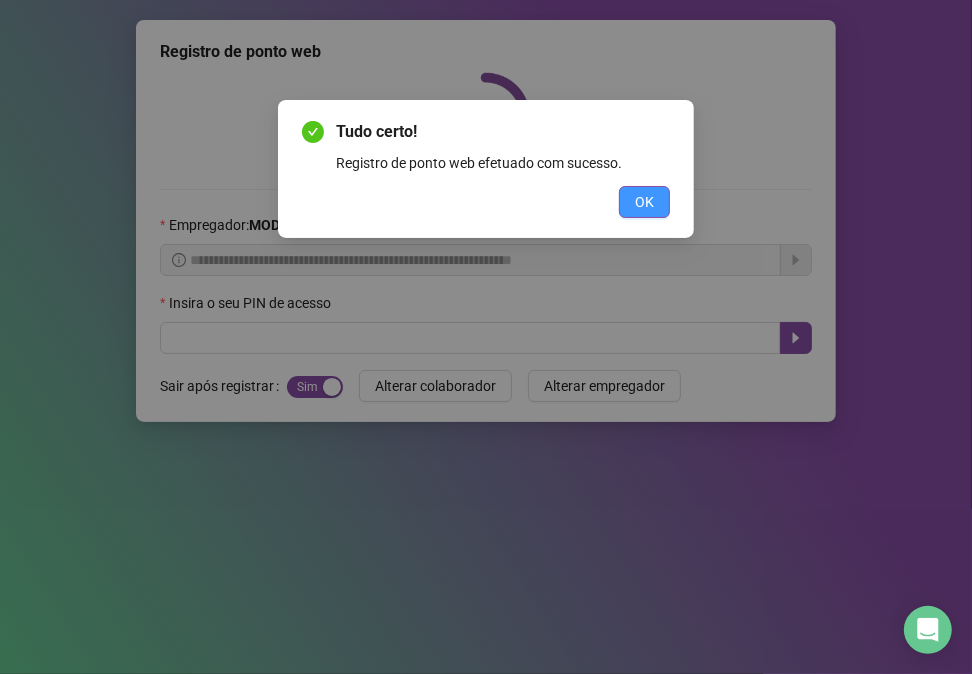 scroll, scrollTop: 0, scrollLeft: 0, axis: both 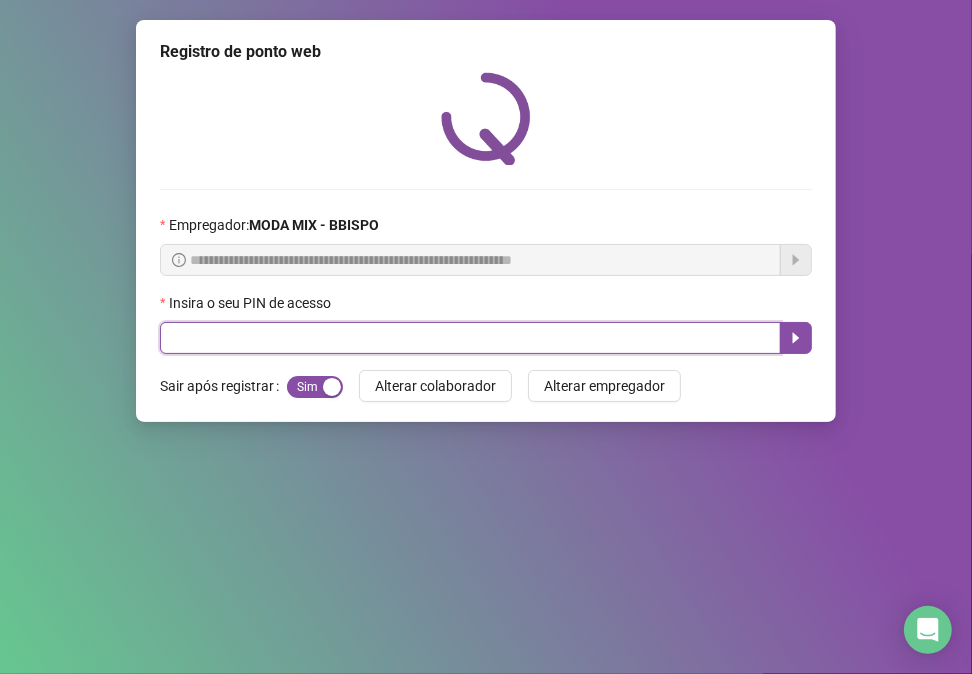 click at bounding box center (470, 338) 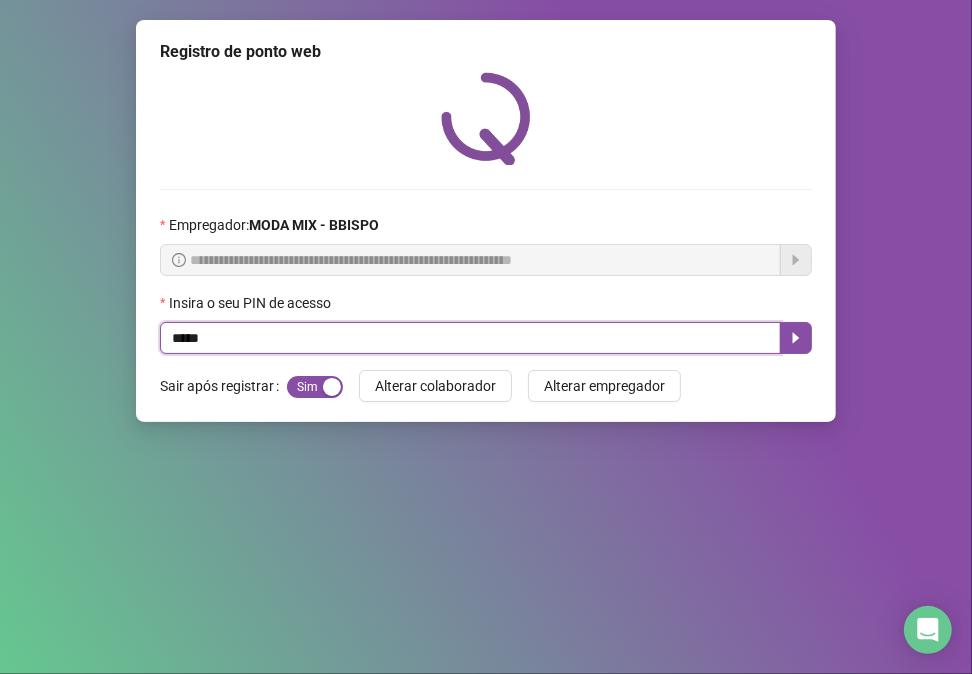type on "*****" 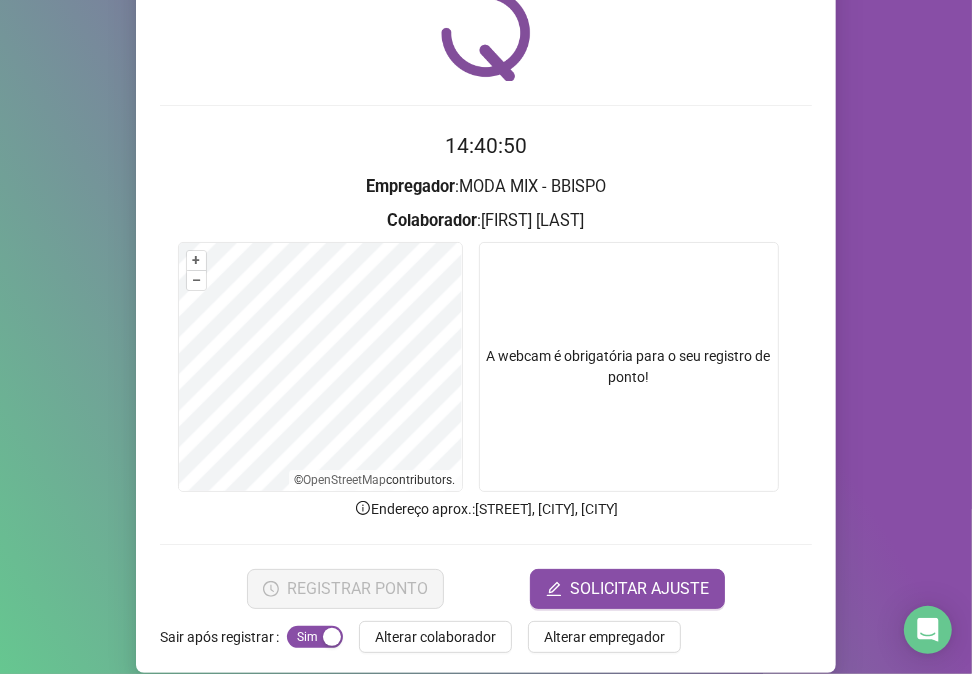 scroll, scrollTop: 105, scrollLeft: 0, axis: vertical 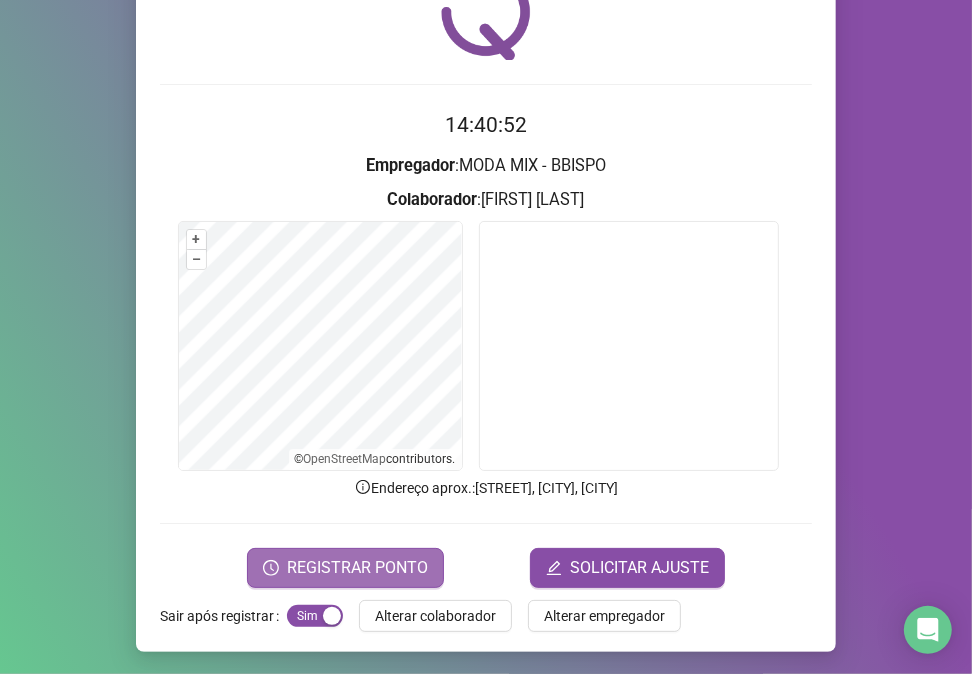 click on "REGISTRAR PONTO" at bounding box center [357, 568] 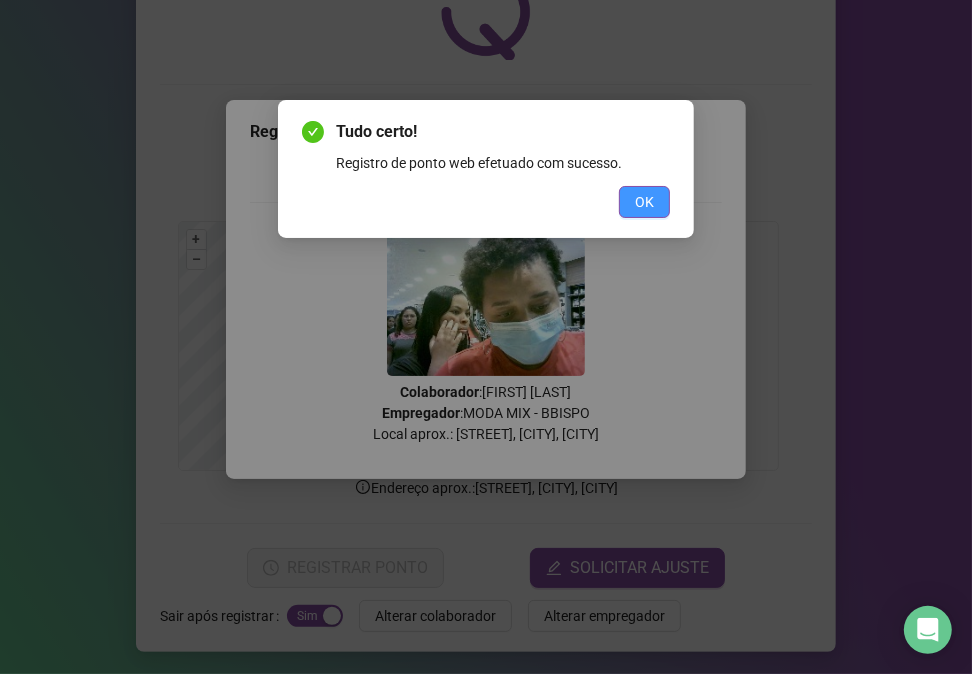 click on "OK" at bounding box center (644, 202) 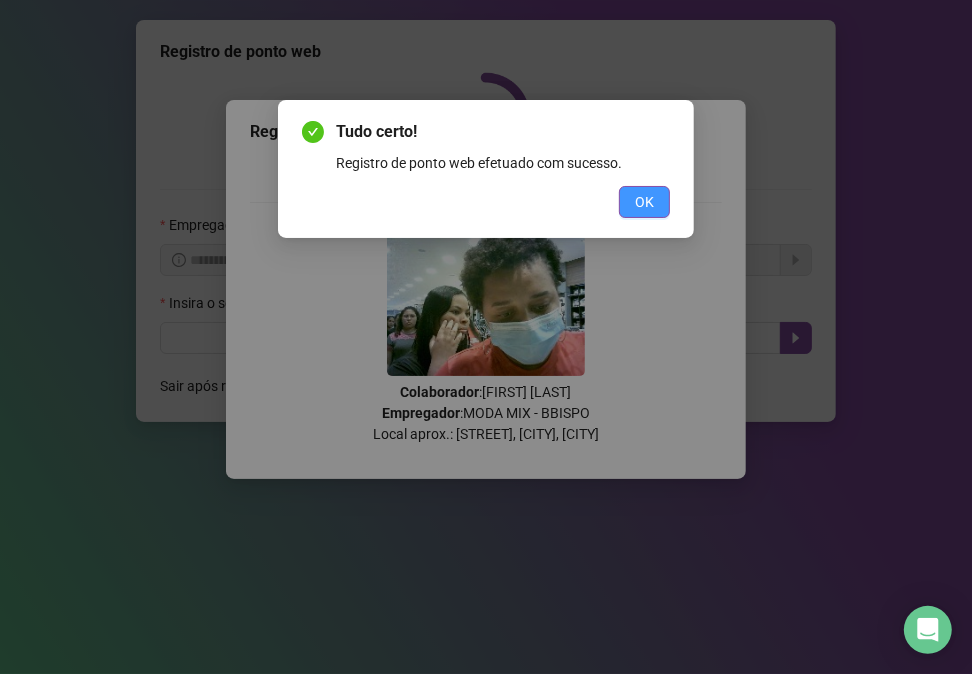scroll, scrollTop: 0, scrollLeft: 0, axis: both 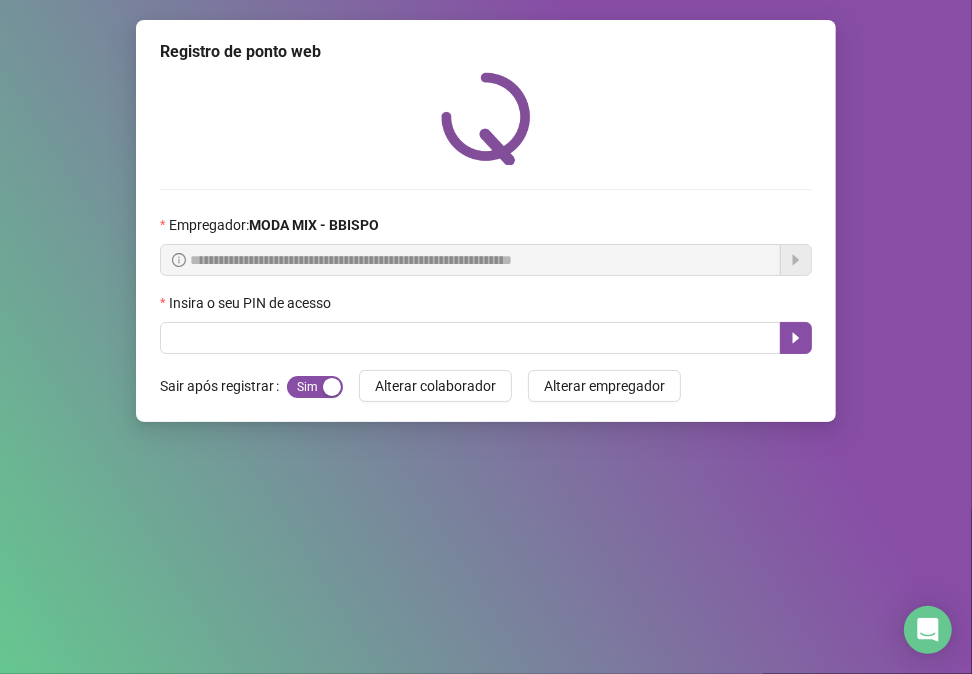 drag, startPoint x: 466, startPoint y: 367, endPoint x: 427, endPoint y: 316, distance: 64.202805 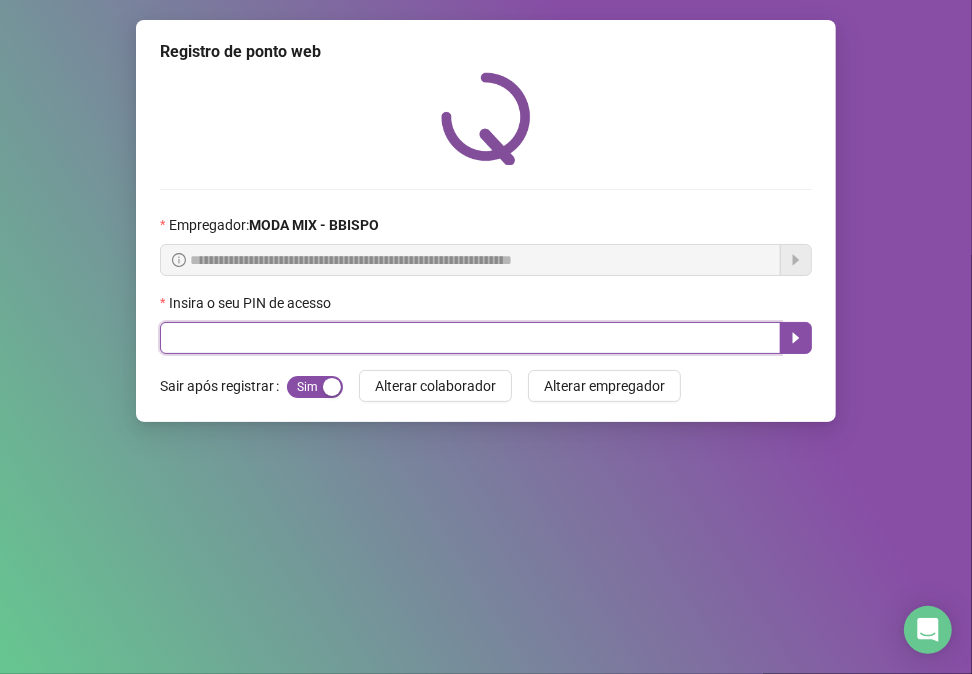 click at bounding box center (470, 338) 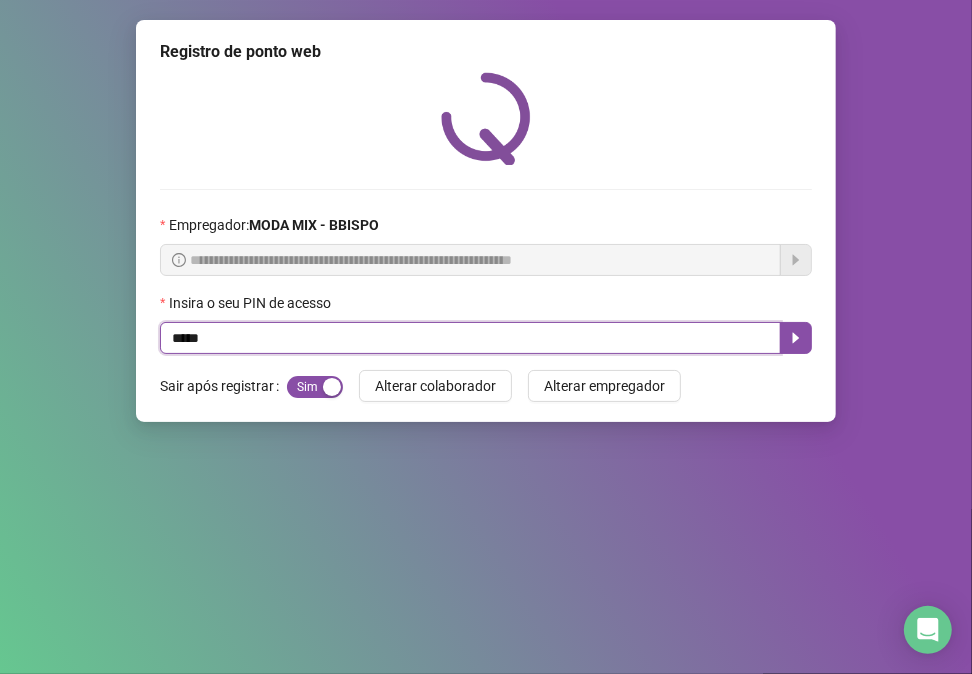type on "*****" 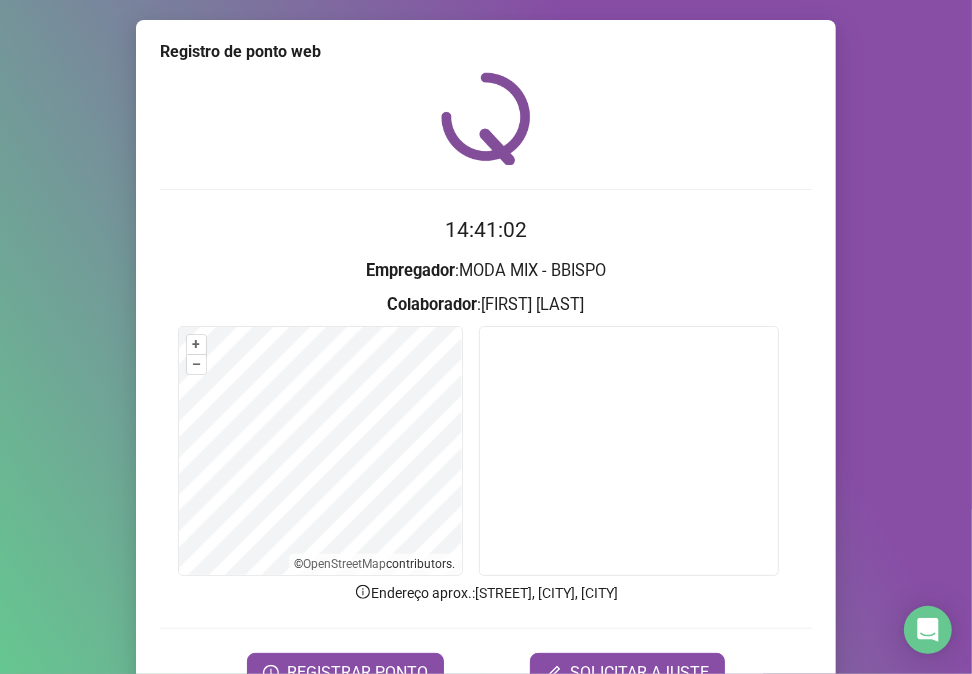 scroll, scrollTop: 18, scrollLeft: 0, axis: vertical 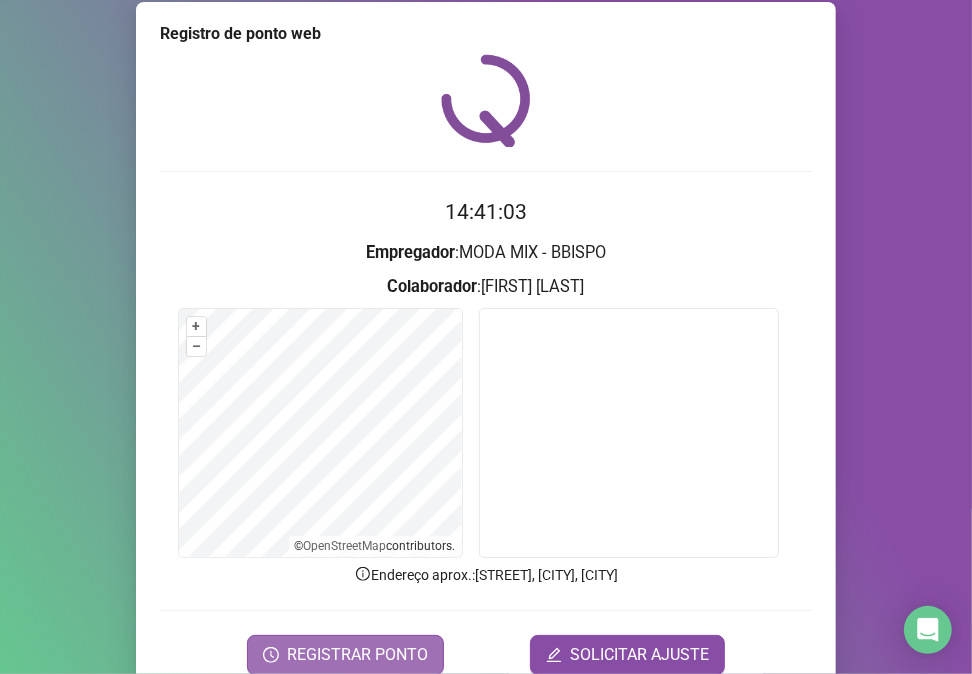 click on "REGISTRAR PONTO" at bounding box center (345, 655) 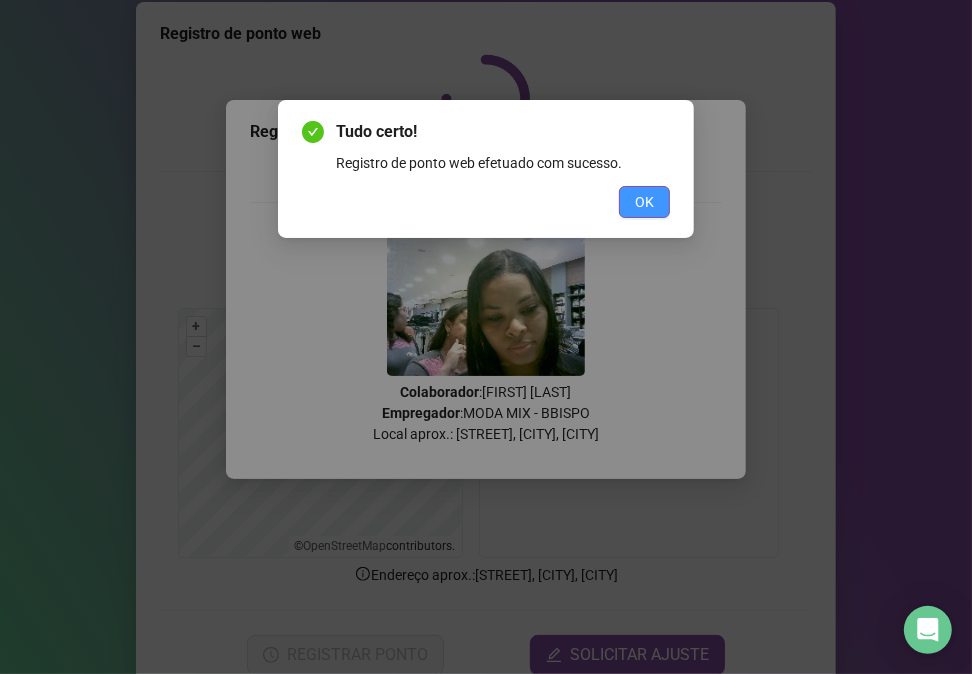 click on "OK" at bounding box center (644, 202) 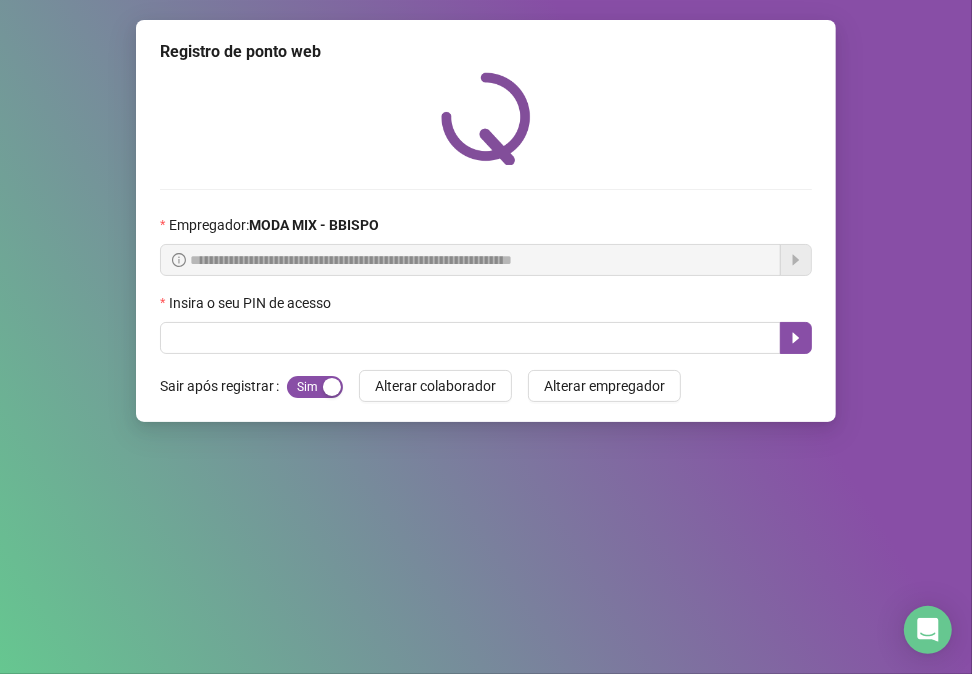 scroll, scrollTop: 0, scrollLeft: 0, axis: both 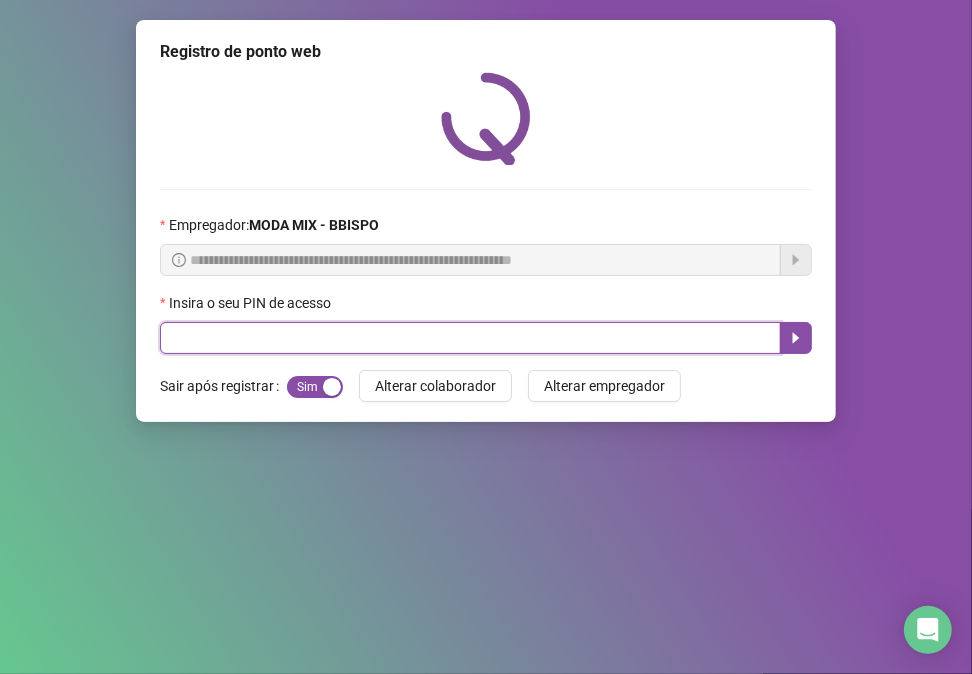 click at bounding box center (470, 338) 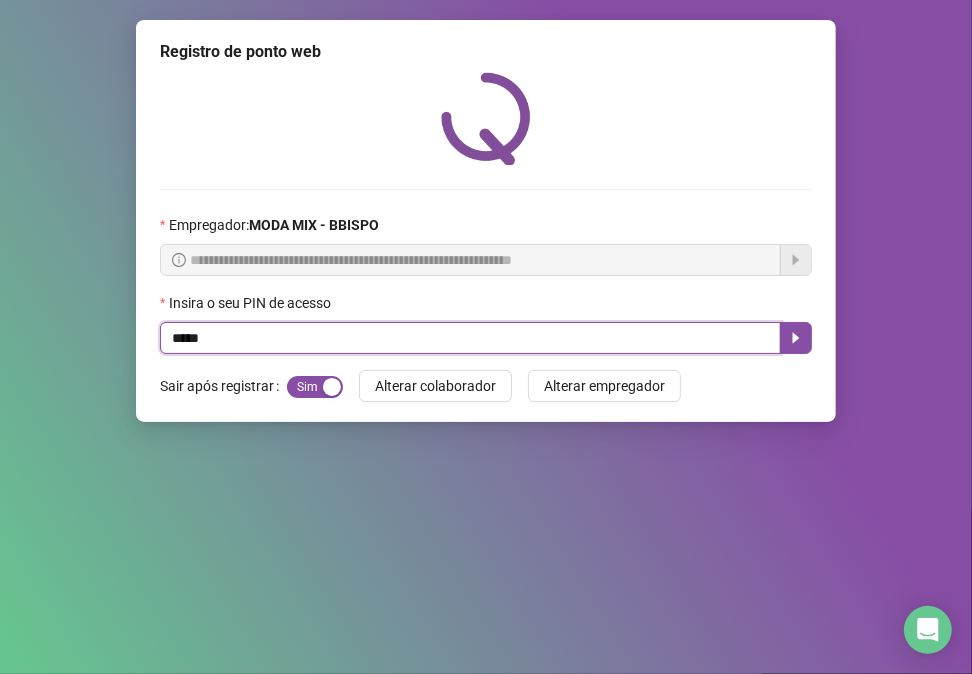 type on "*****" 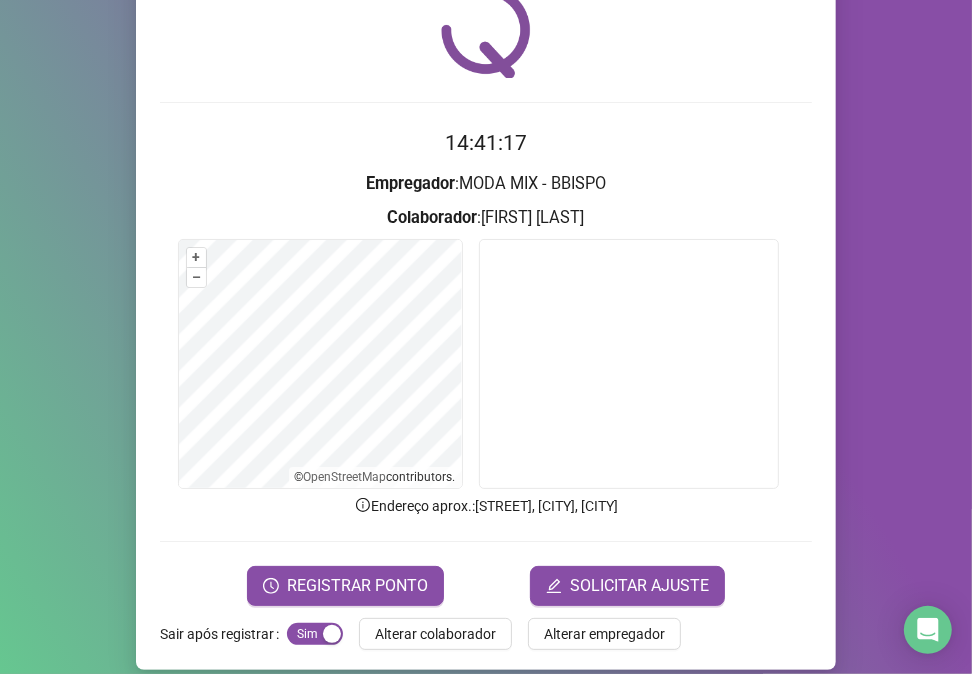 scroll, scrollTop: 105, scrollLeft: 0, axis: vertical 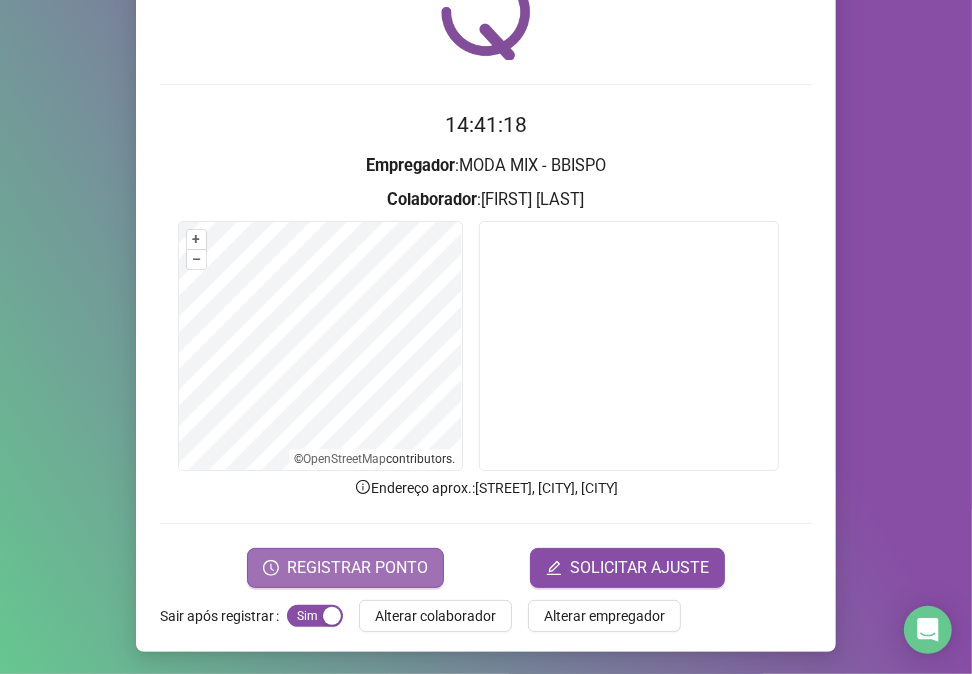 click on "REGISTRAR PONTO" at bounding box center [357, 568] 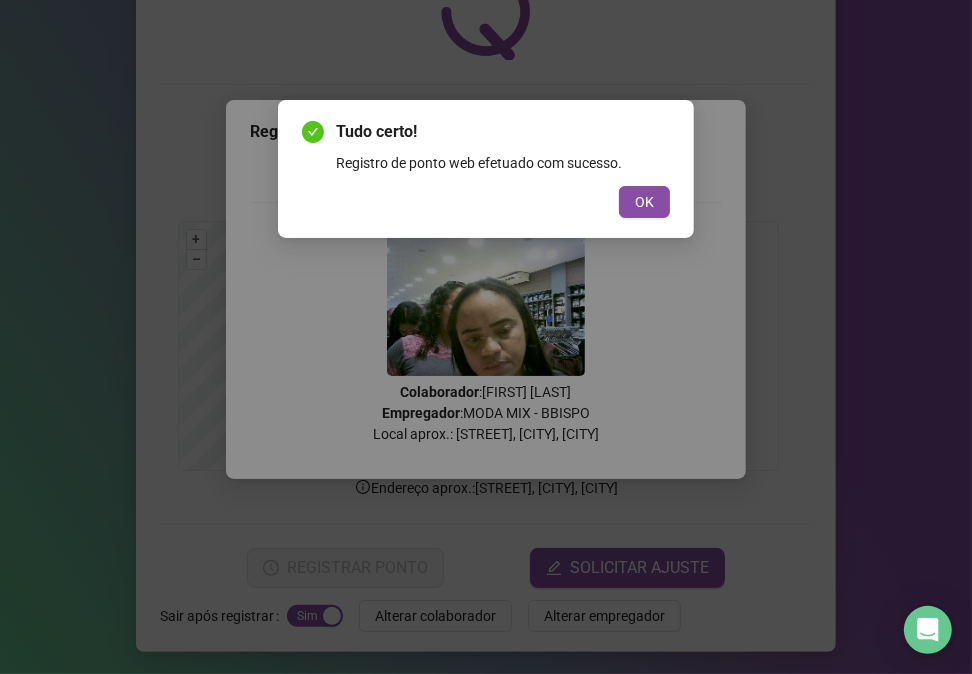 click on "OK" at bounding box center (644, 202) 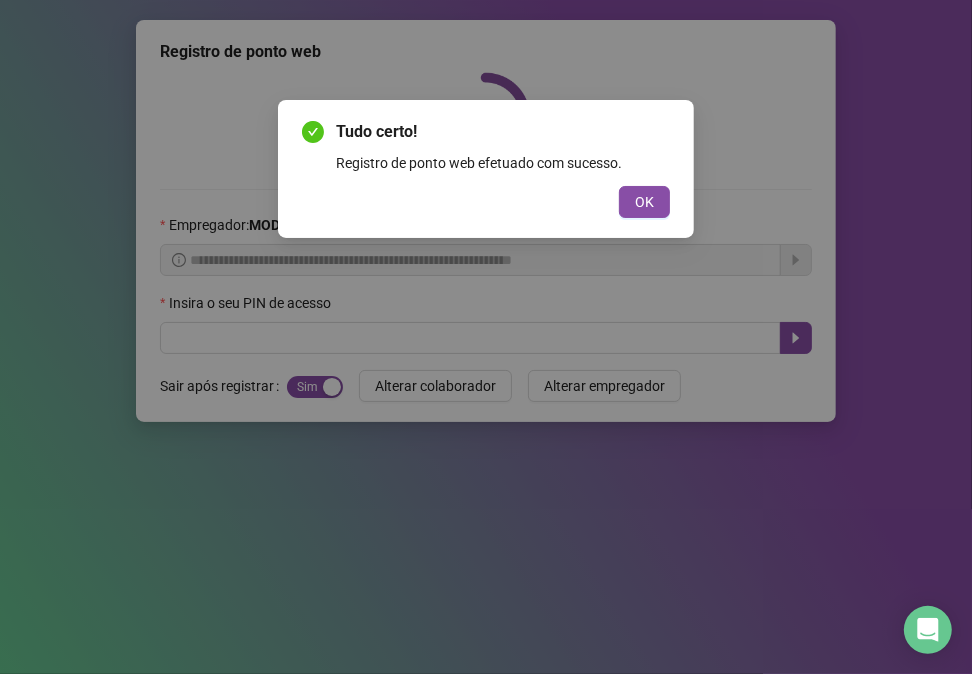scroll, scrollTop: 0, scrollLeft: 0, axis: both 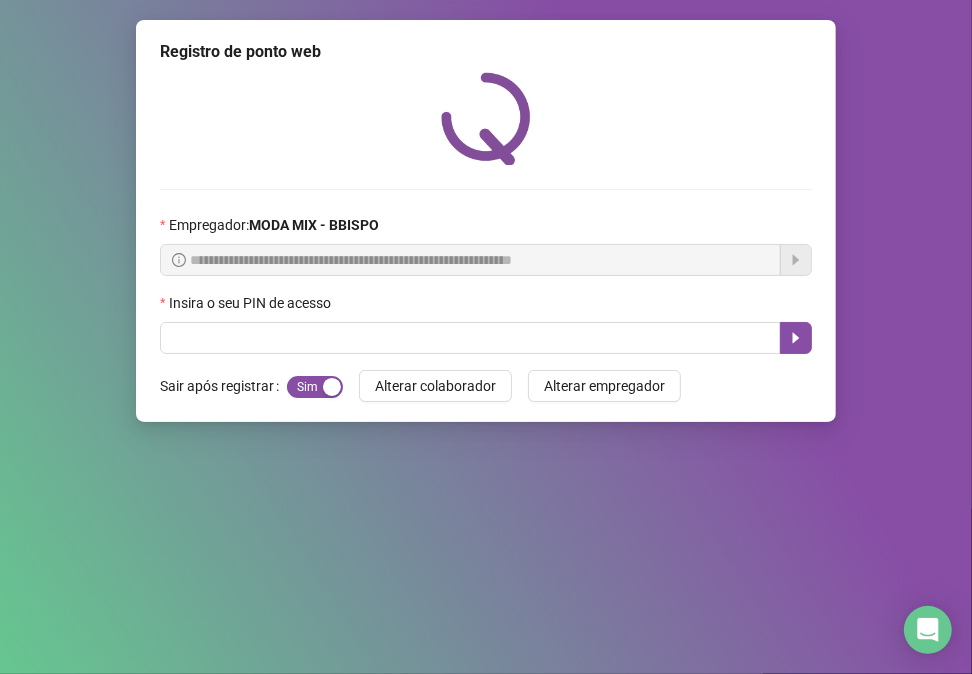click on "Insira o seu PIN de acesso" at bounding box center (486, 307) 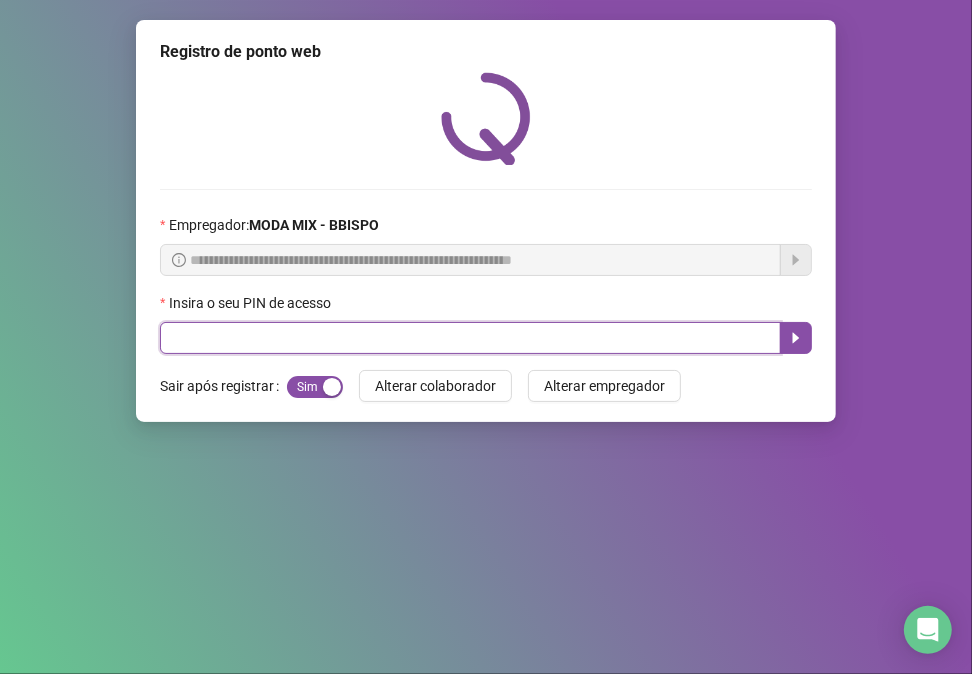 click at bounding box center (470, 338) 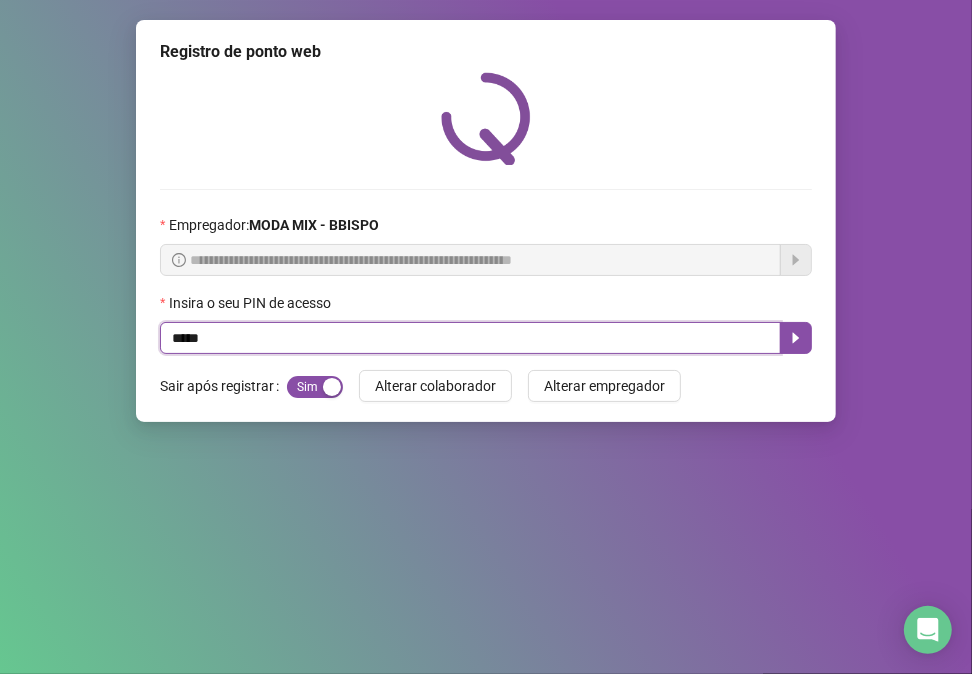 type on "*****" 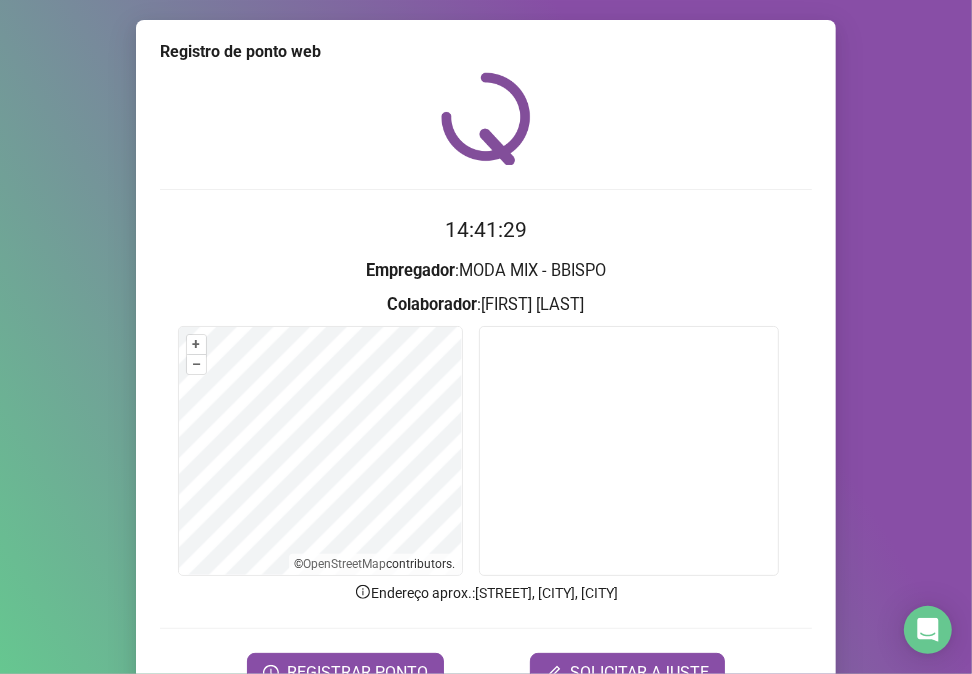 scroll, scrollTop: 105, scrollLeft: 0, axis: vertical 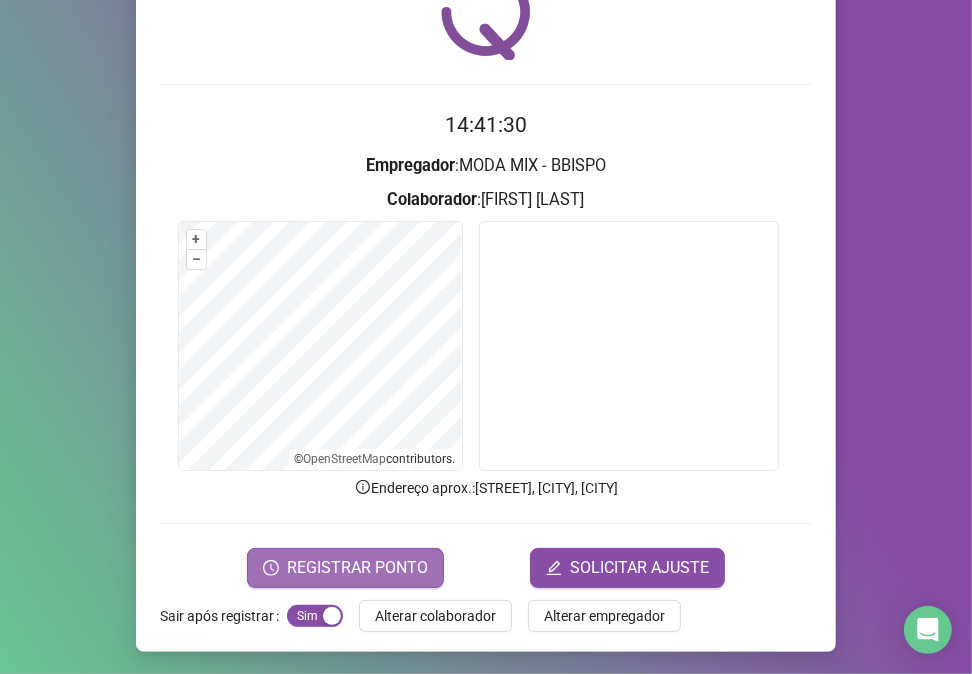 click on "REGISTRAR PONTO" at bounding box center [357, 568] 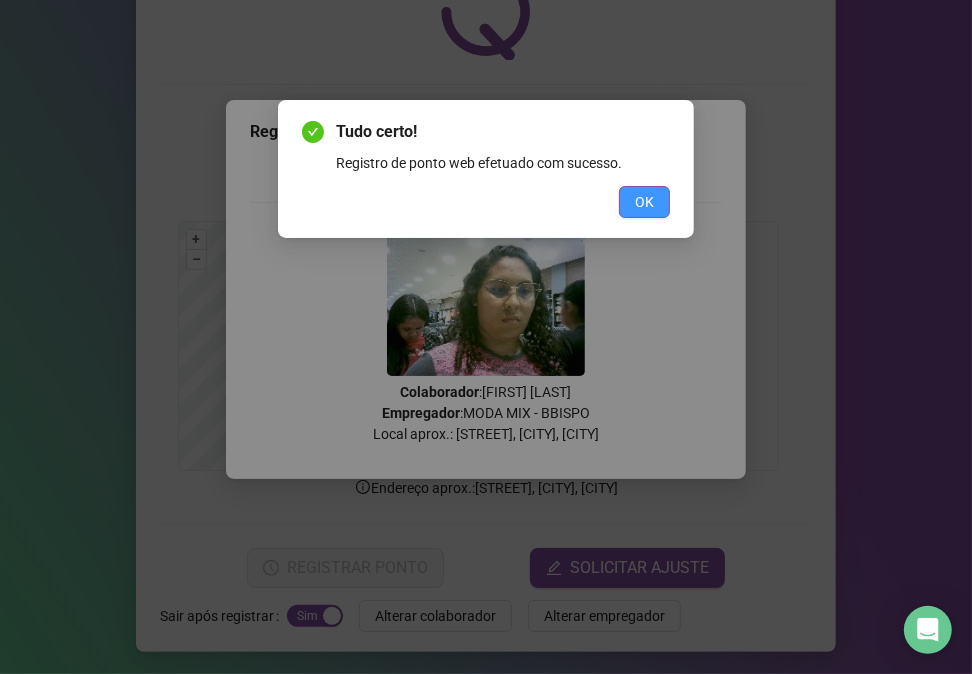 click on "OK" at bounding box center (644, 202) 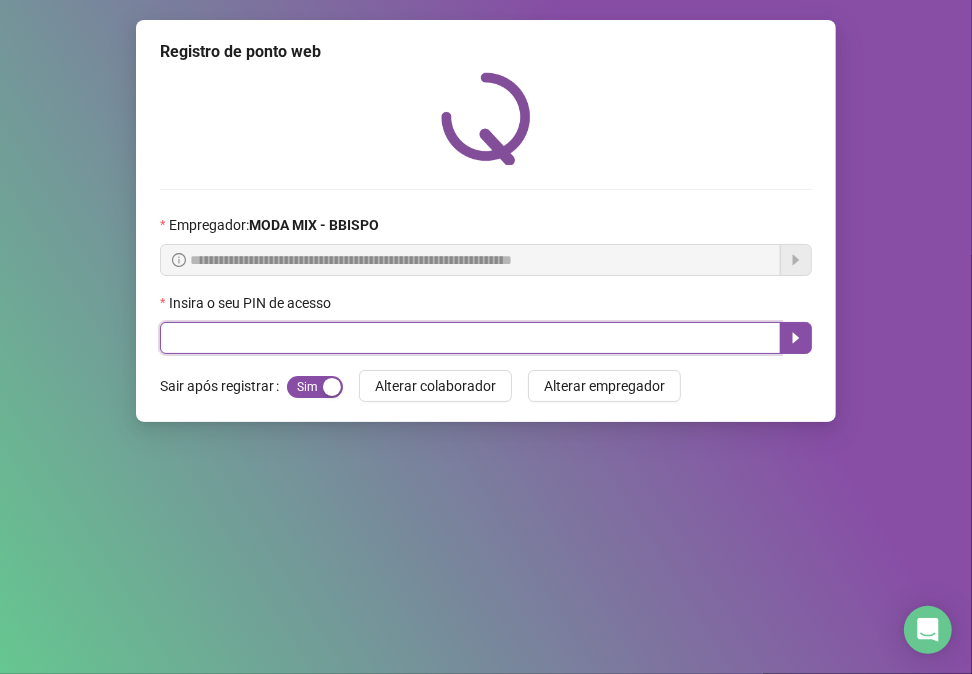 click at bounding box center (470, 338) 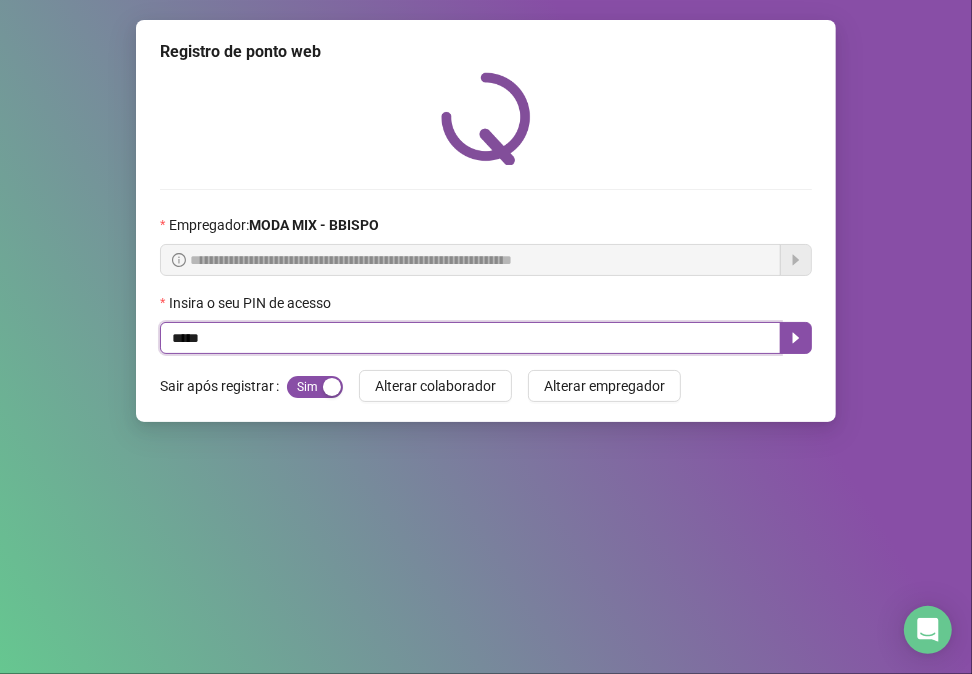 type on "*****" 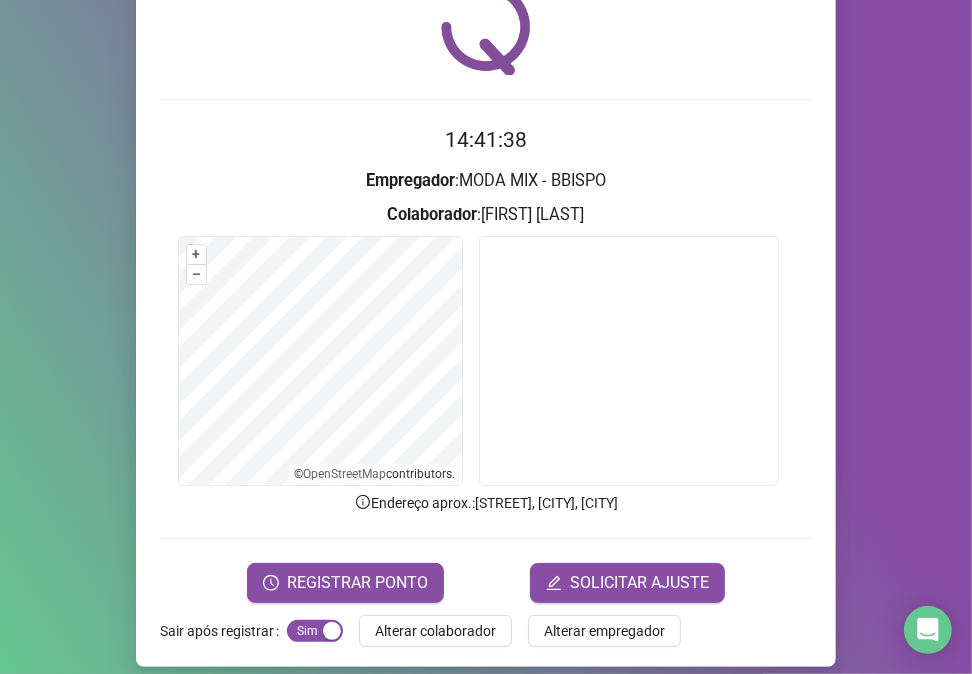 scroll, scrollTop: 105, scrollLeft: 0, axis: vertical 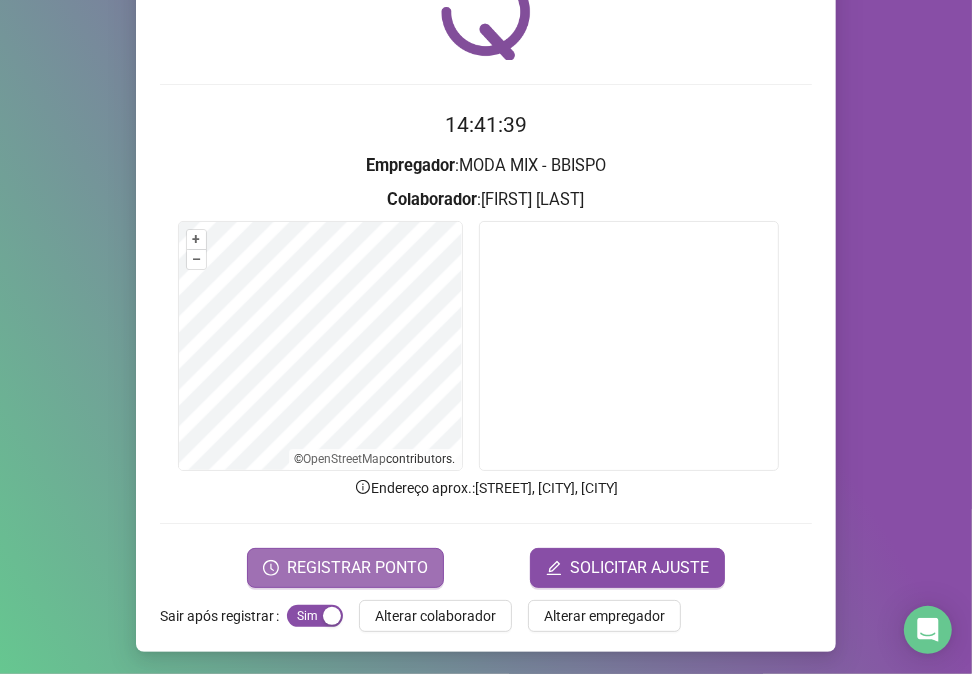 click on "REGISTRAR PONTO" at bounding box center [345, 568] 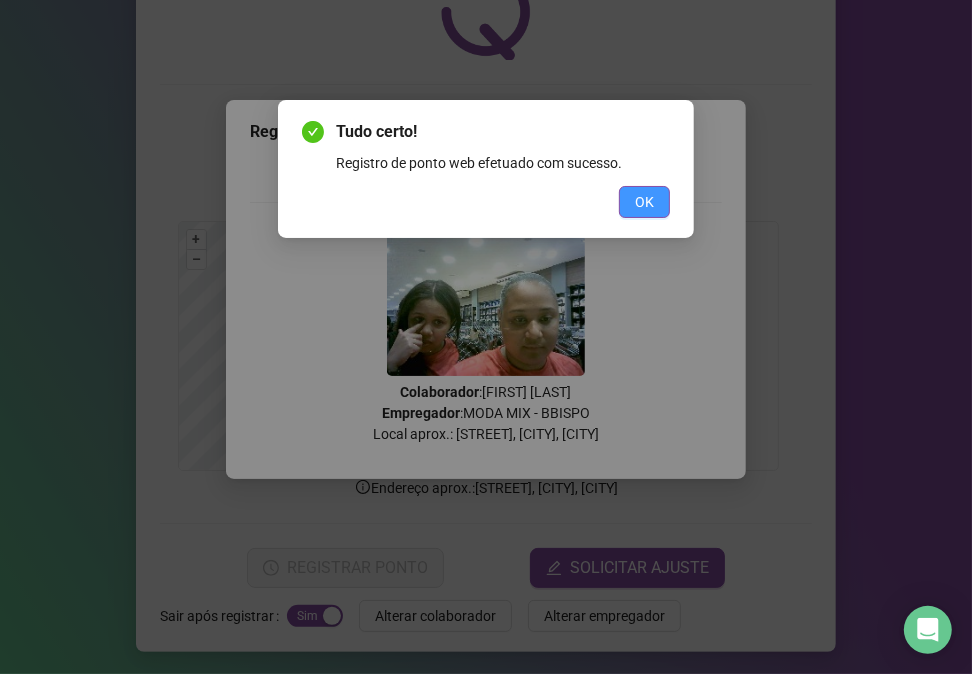 click on "OK" at bounding box center [644, 202] 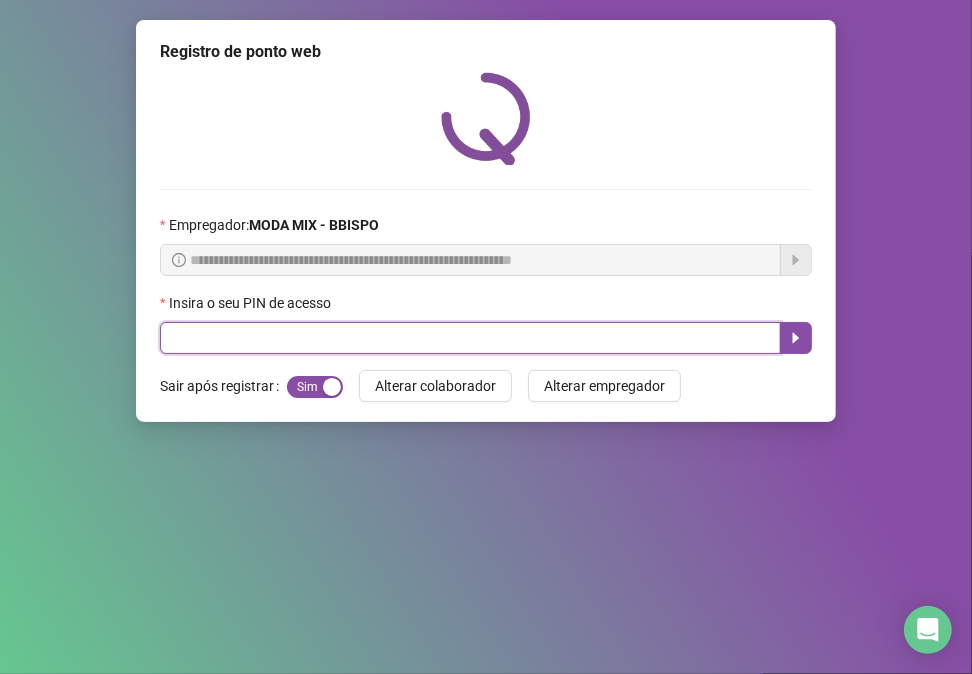 click at bounding box center [470, 338] 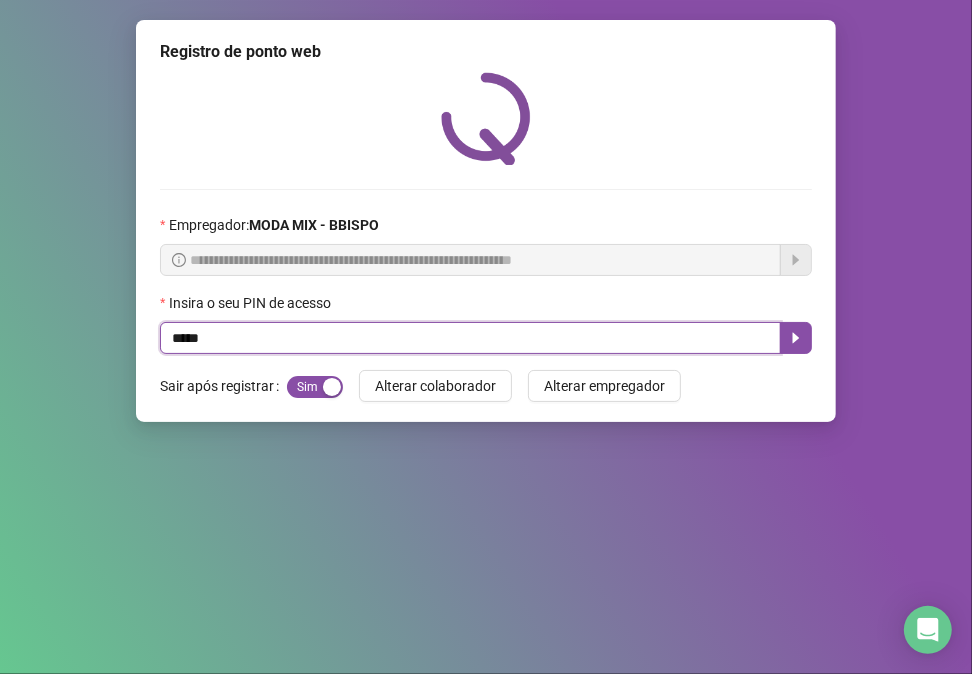 type on "*****" 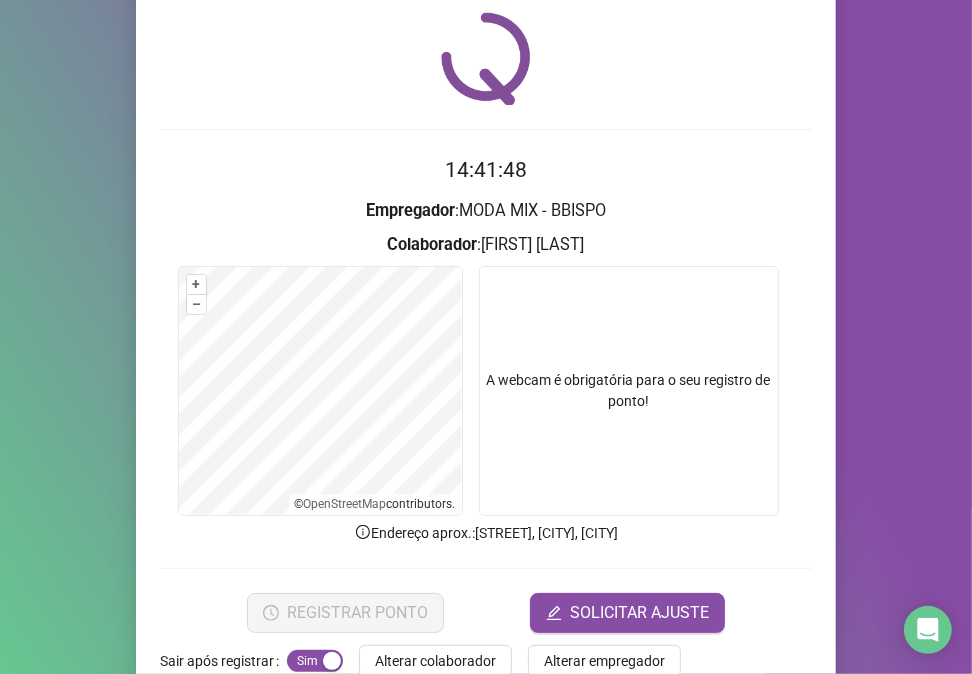 scroll, scrollTop: 105, scrollLeft: 0, axis: vertical 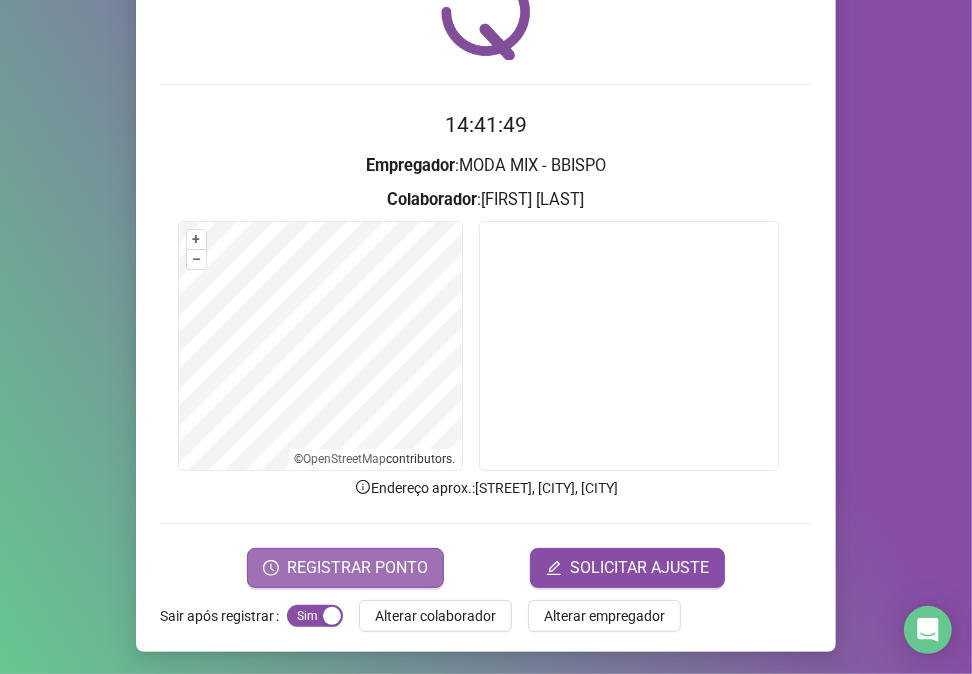 click on "REGISTRAR PONTO" at bounding box center [357, 568] 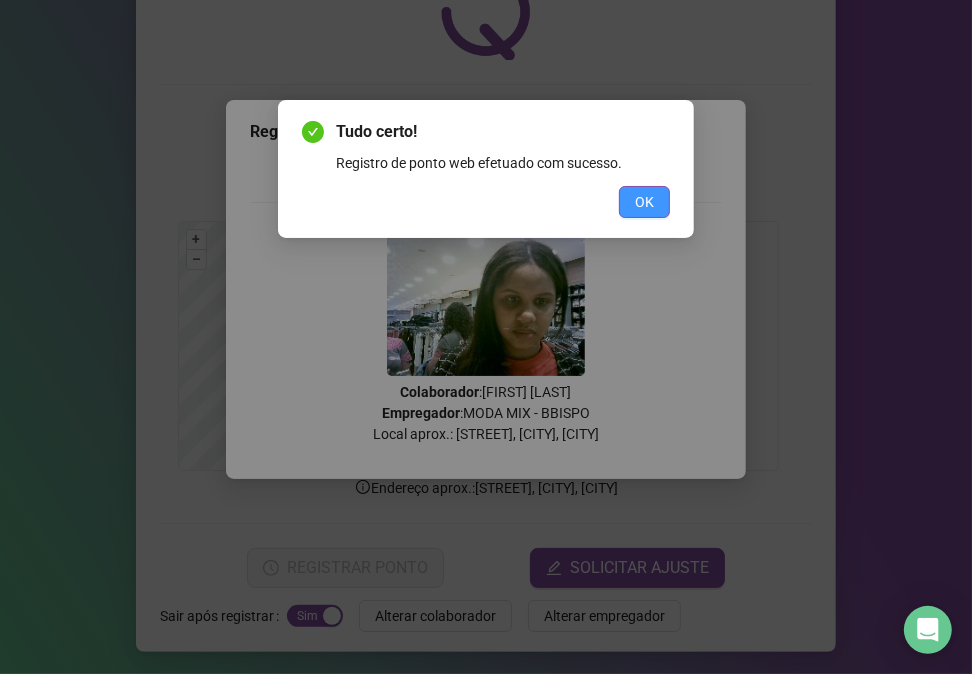click on "OK" at bounding box center (644, 202) 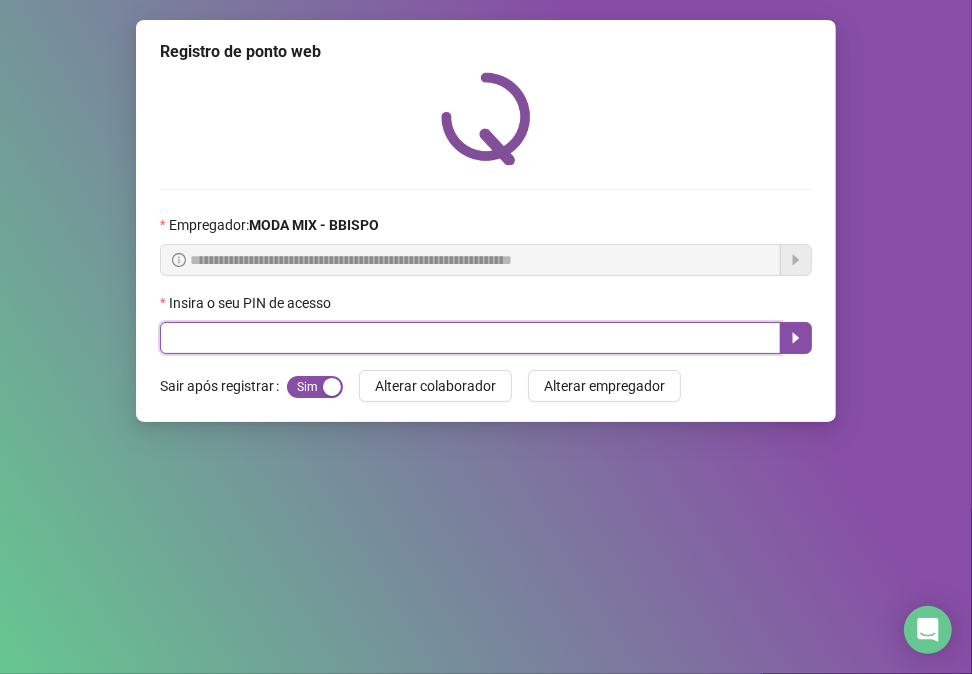 click at bounding box center (470, 338) 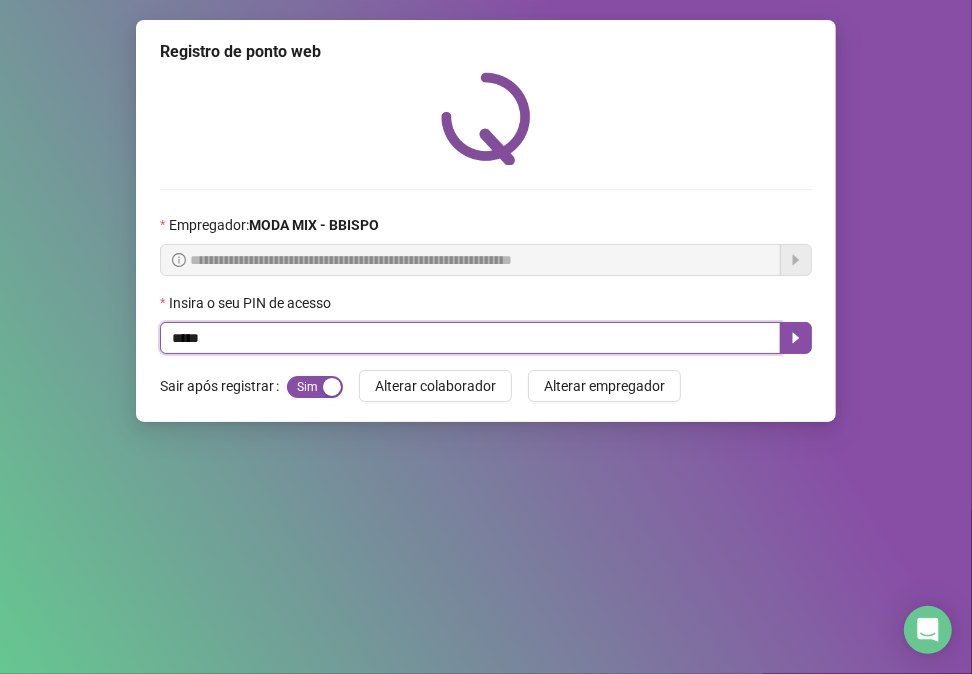 type on "*****" 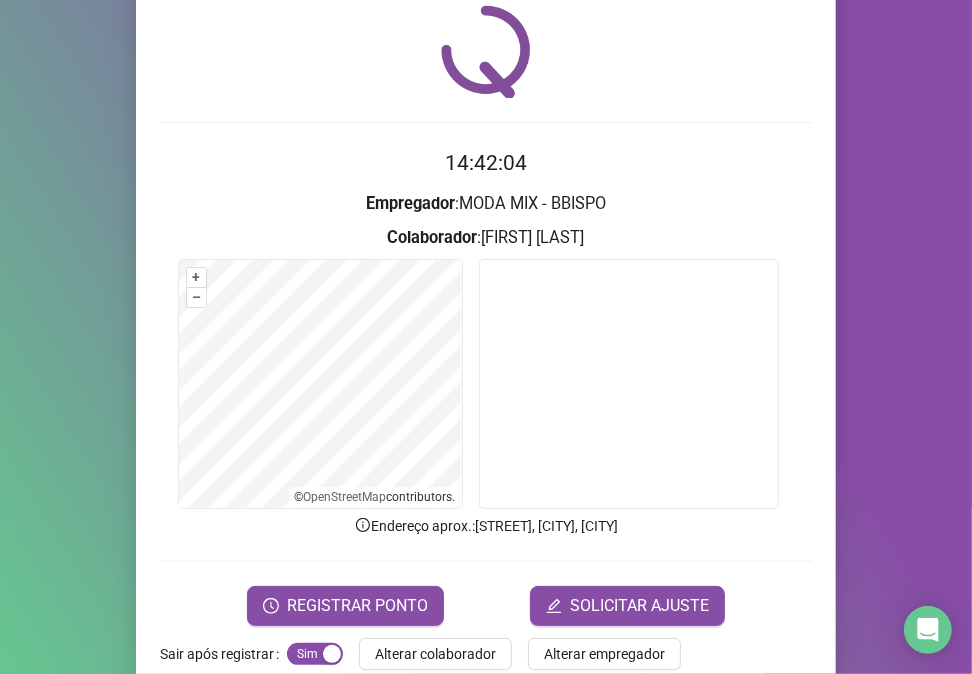 scroll, scrollTop: 105, scrollLeft: 0, axis: vertical 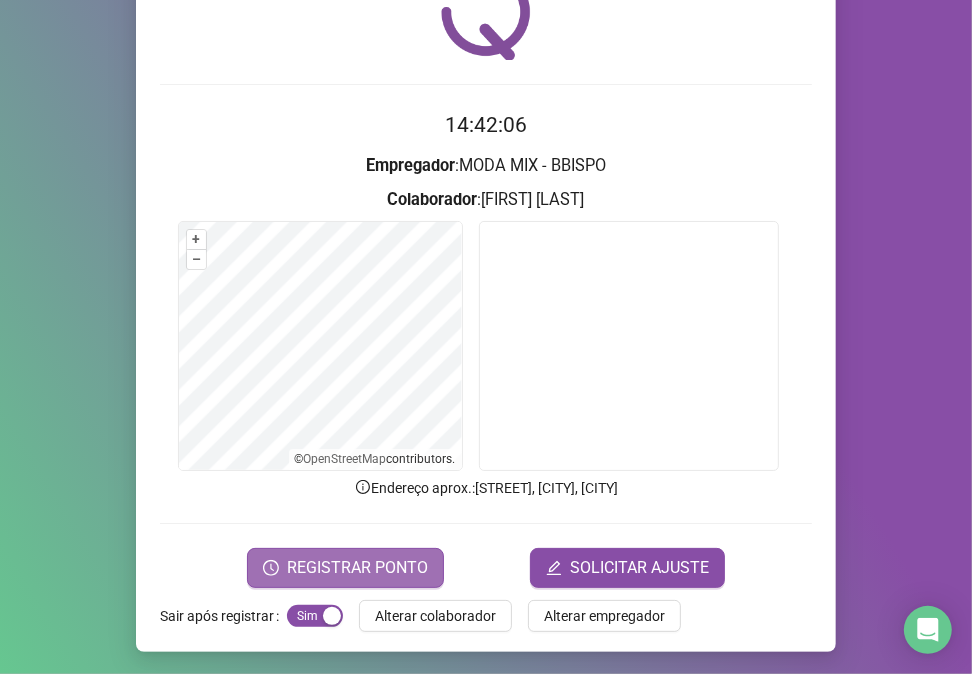 click on "REGISTRAR PONTO" at bounding box center [357, 568] 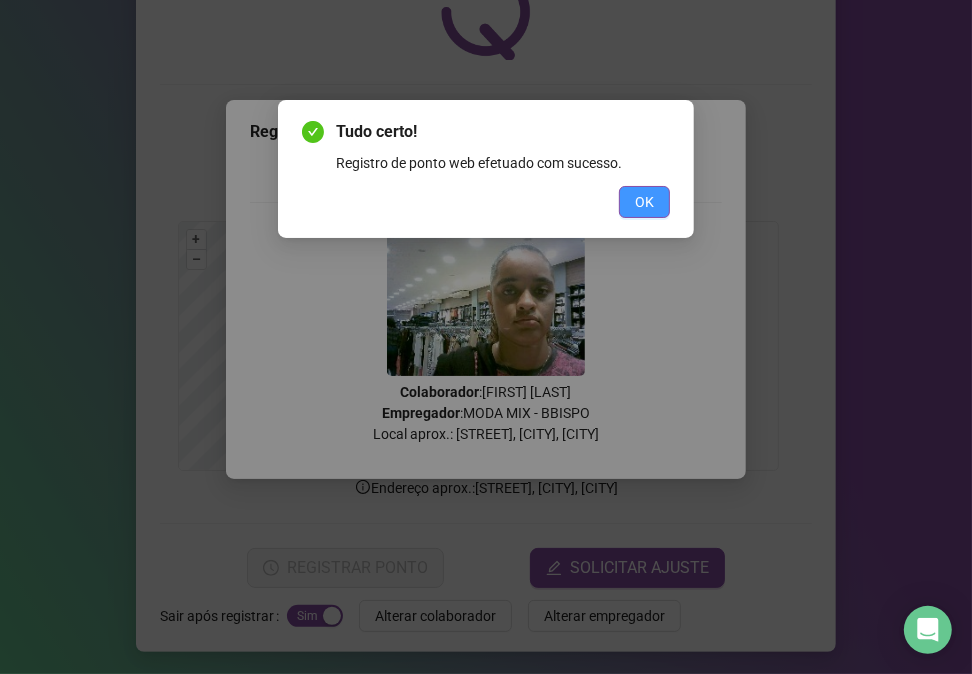 click on "OK" at bounding box center (644, 202) 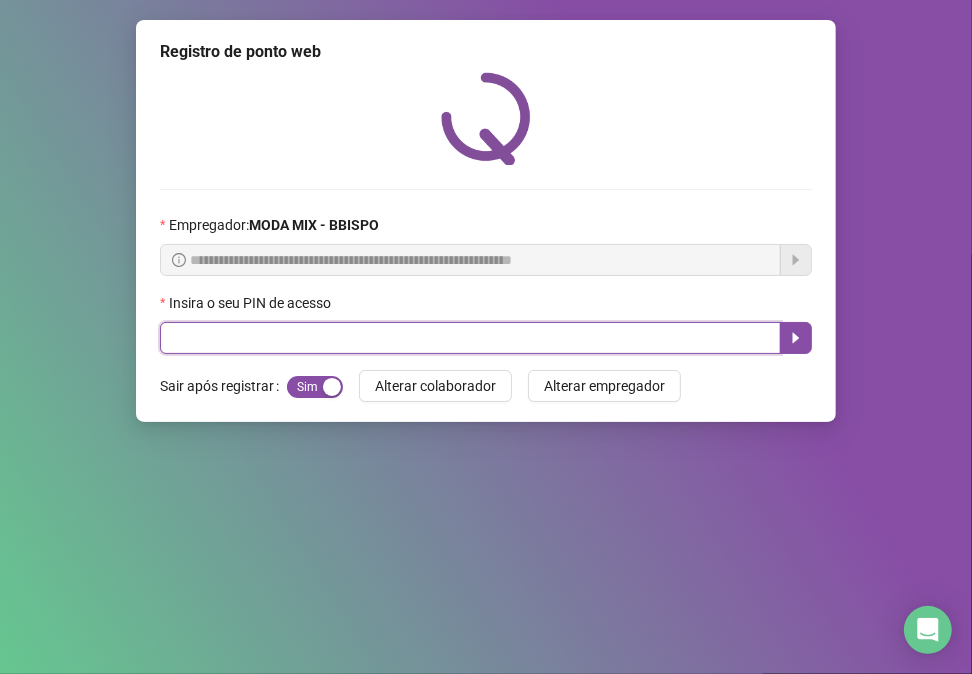 click at bounding box center [470, 338] 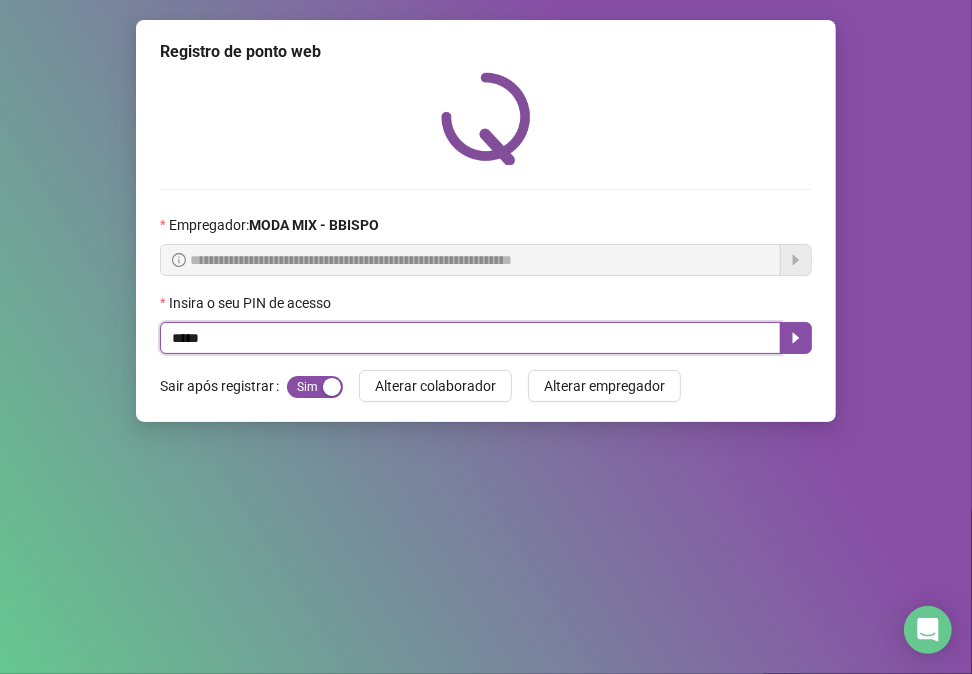 type on "*****" 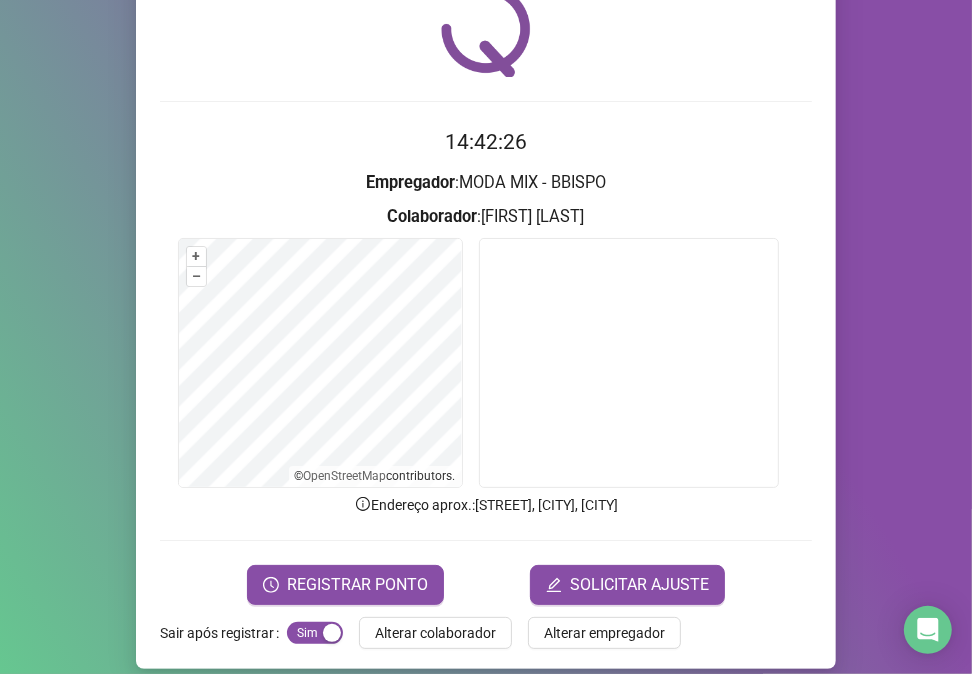 scroll, scrollTop: 105, scrollLeft: 0, axis: vertical 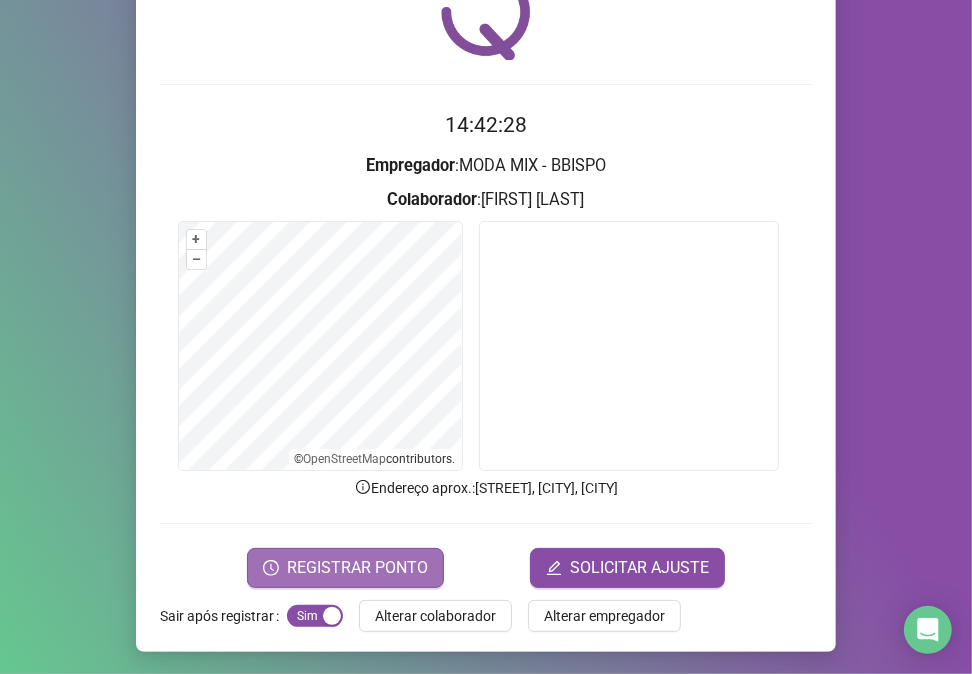 click on "REGISTRAR PONTO" at bounding box center (357, 568) 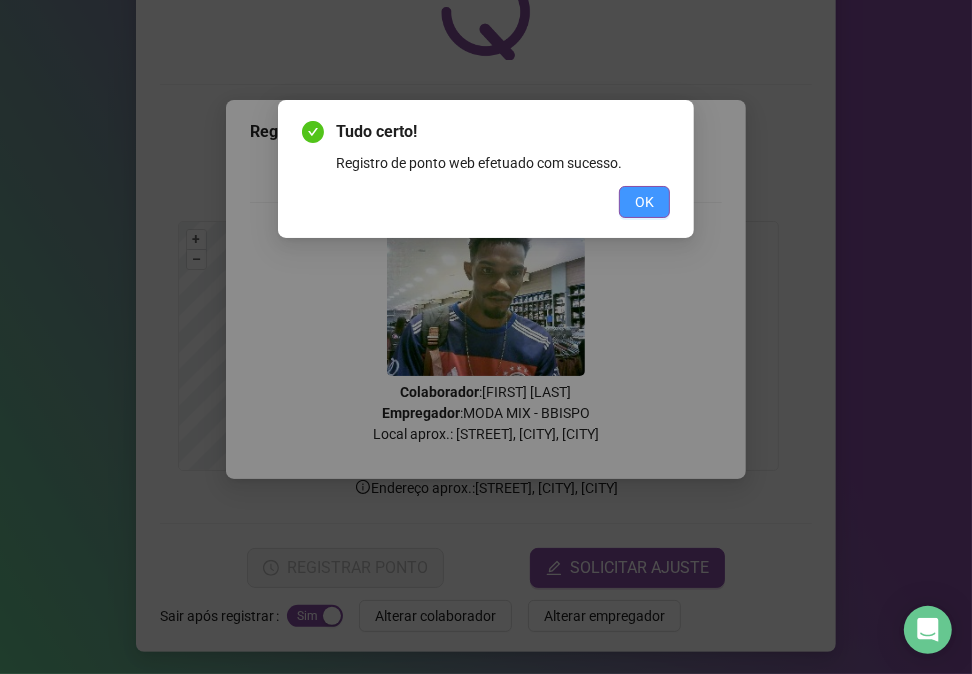 click on "OK" at bounding box center [644, 202] 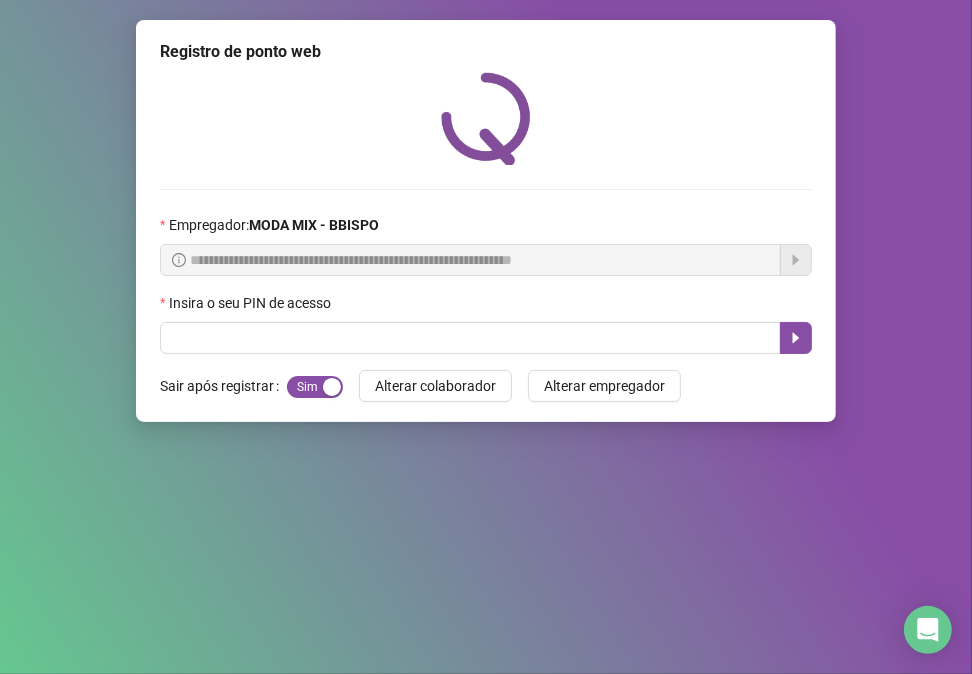 scroll, scrollTop: 0, scrollLeft: 0, axis: both 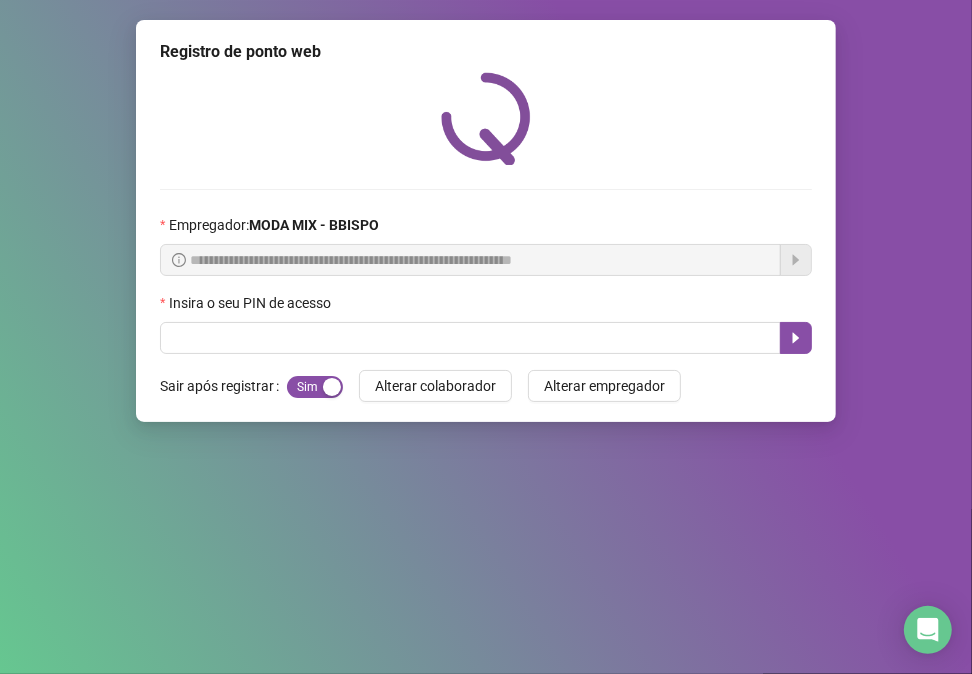 click on "**********" at bounding box center (470, 260) 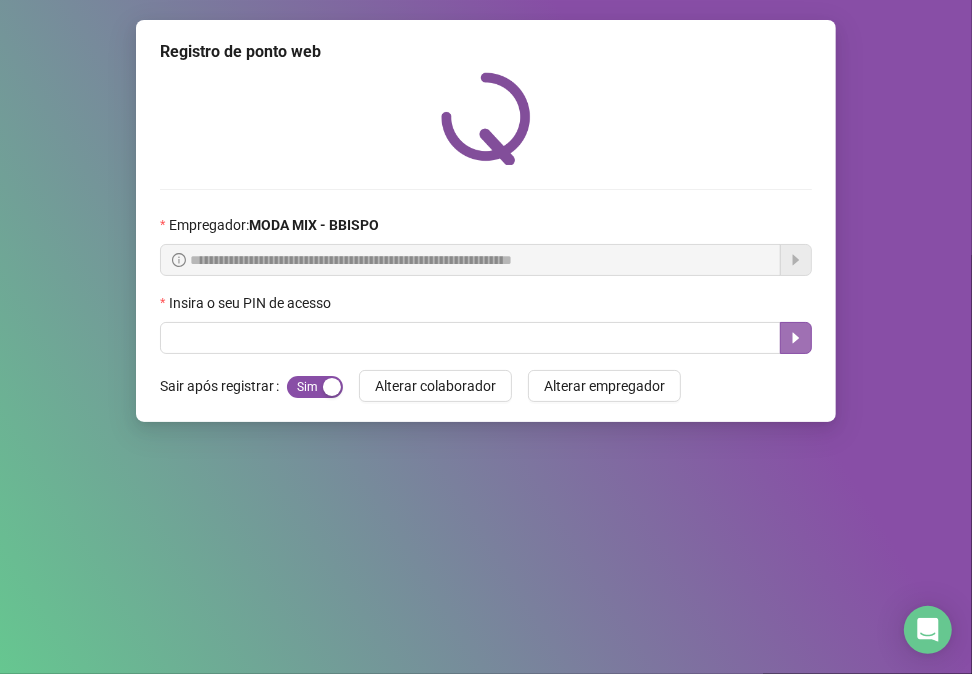 click 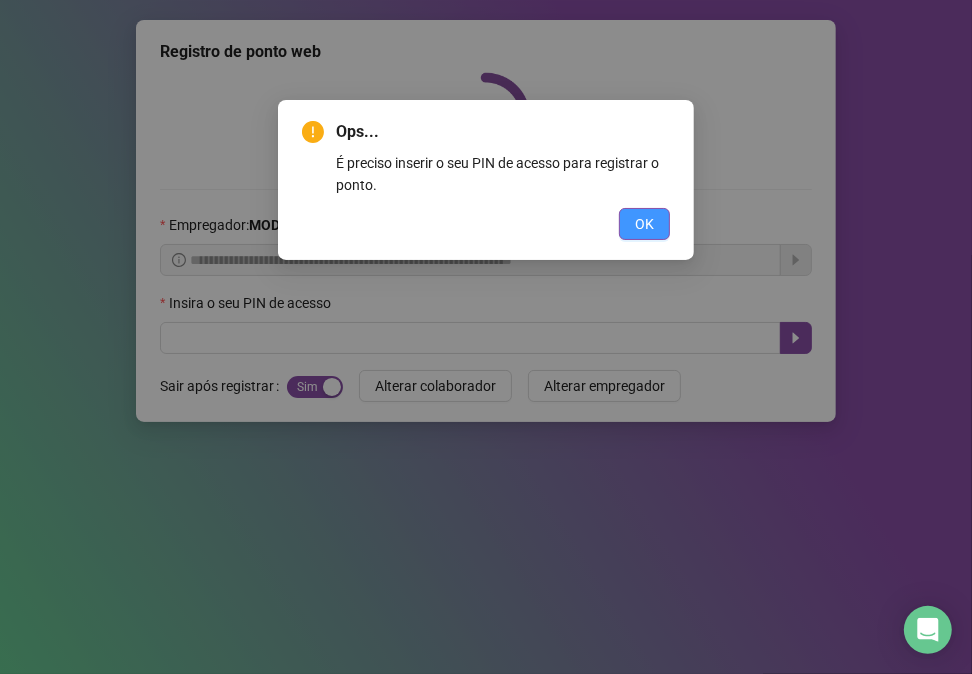 click on "OK" at bounding box center [644, 224] 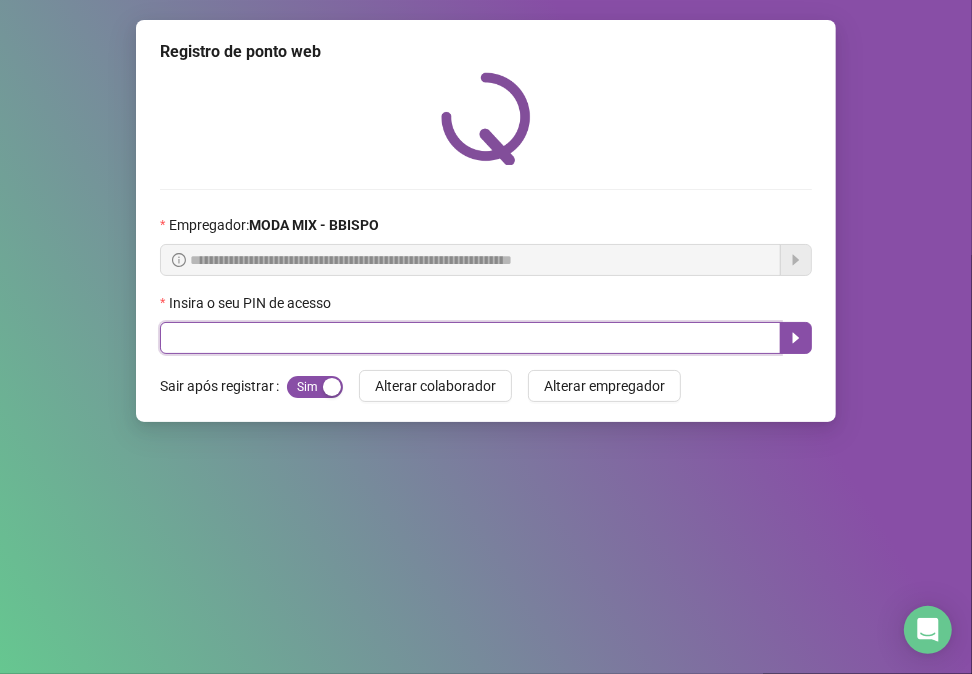 click at bounding box center (470, 338) 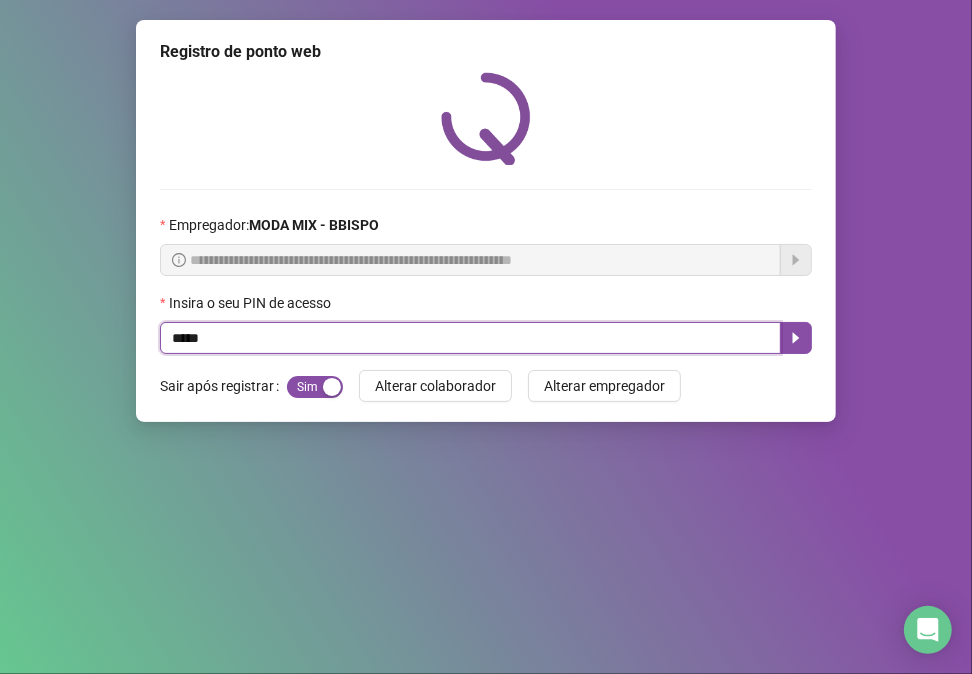 type on "*****" 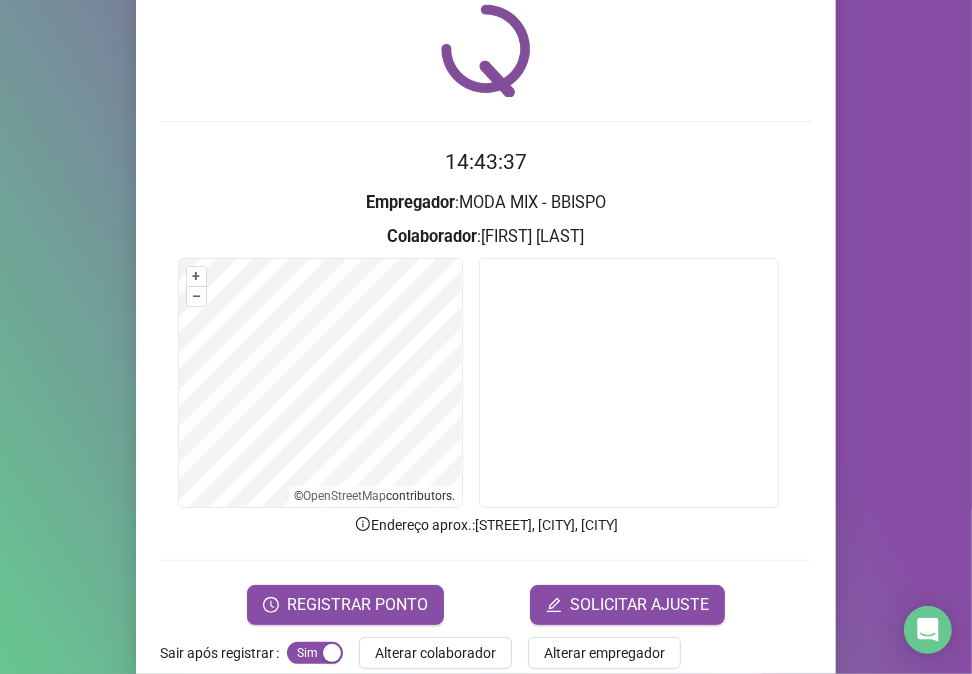 scroll, scrollTop: 105, scrollLeft: 0, axis: vertical 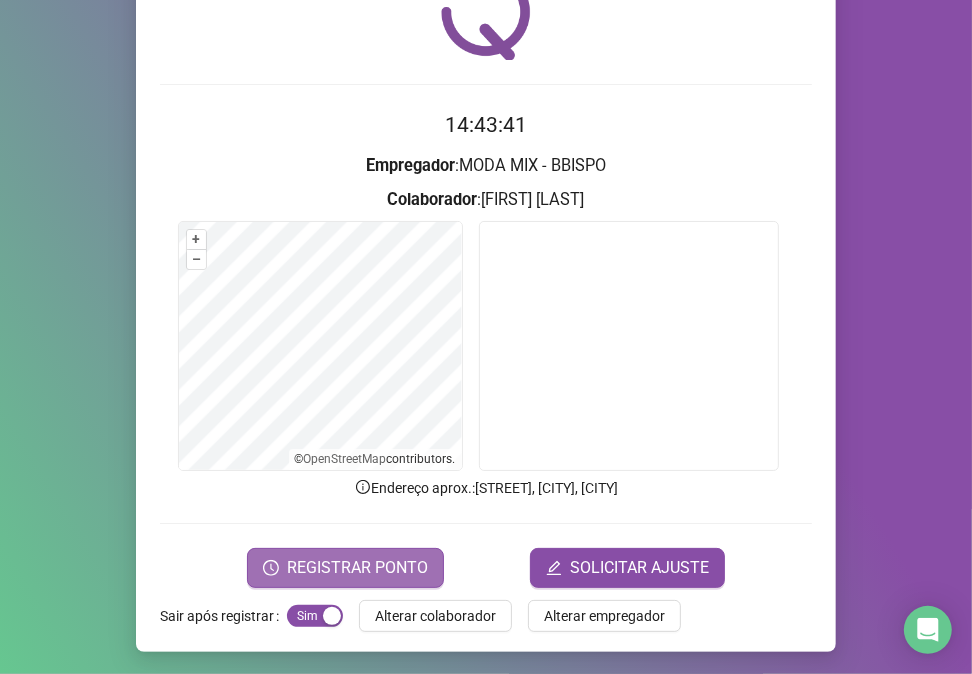 click on "REGISTRAR PONTO" at bounding box center (345, 568) 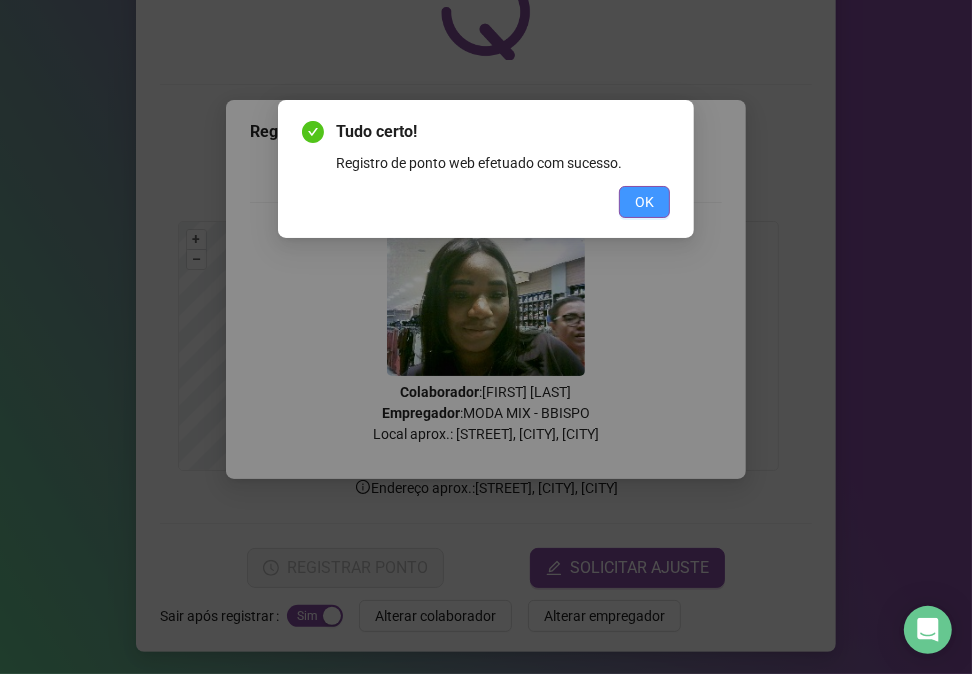 click on "OK" at bounding box center [644, 202] 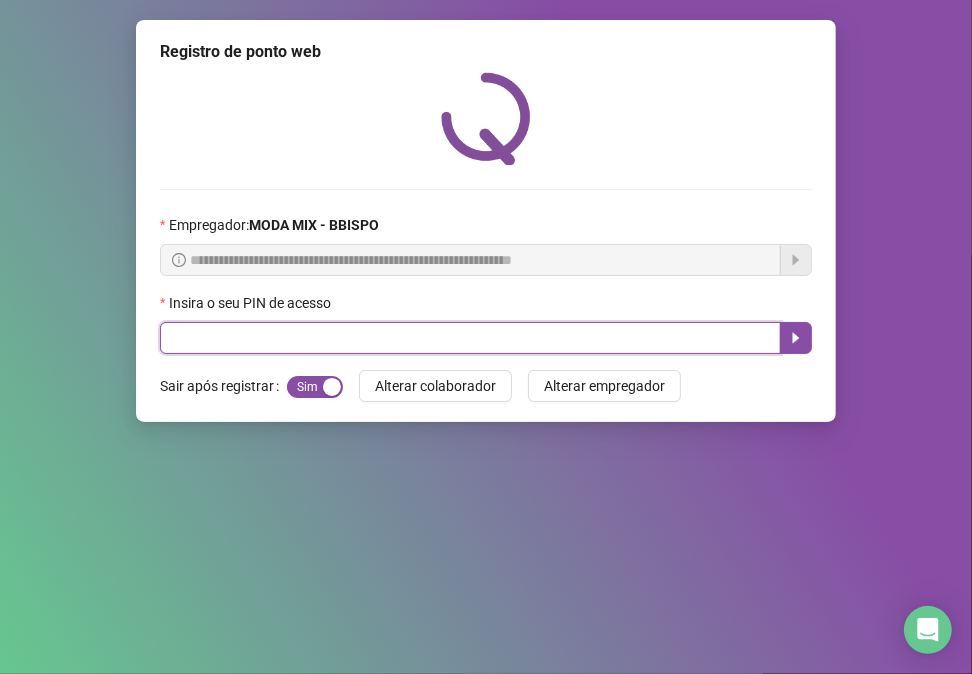 click at bounding box center [470, 338] 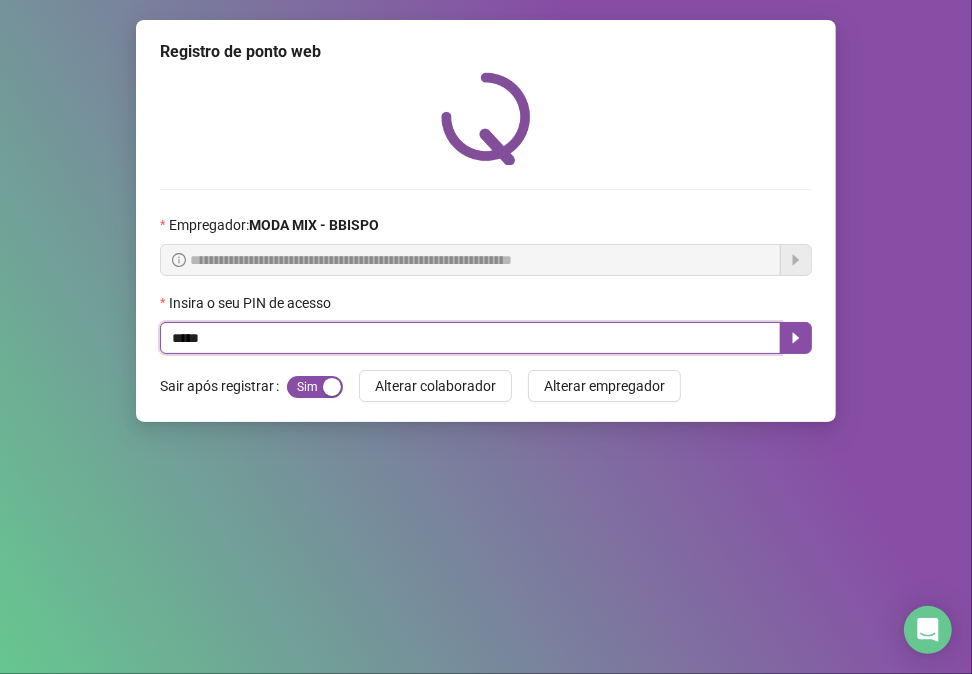 type on "*****" 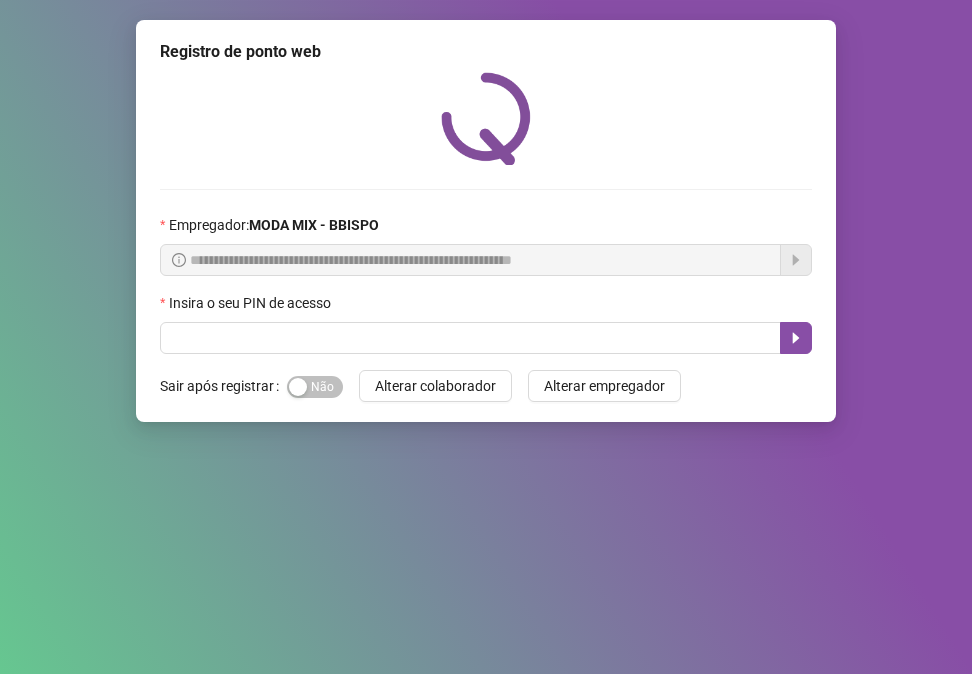 scroll, scrollTop: 0, scrollLeft: 0, axis: both 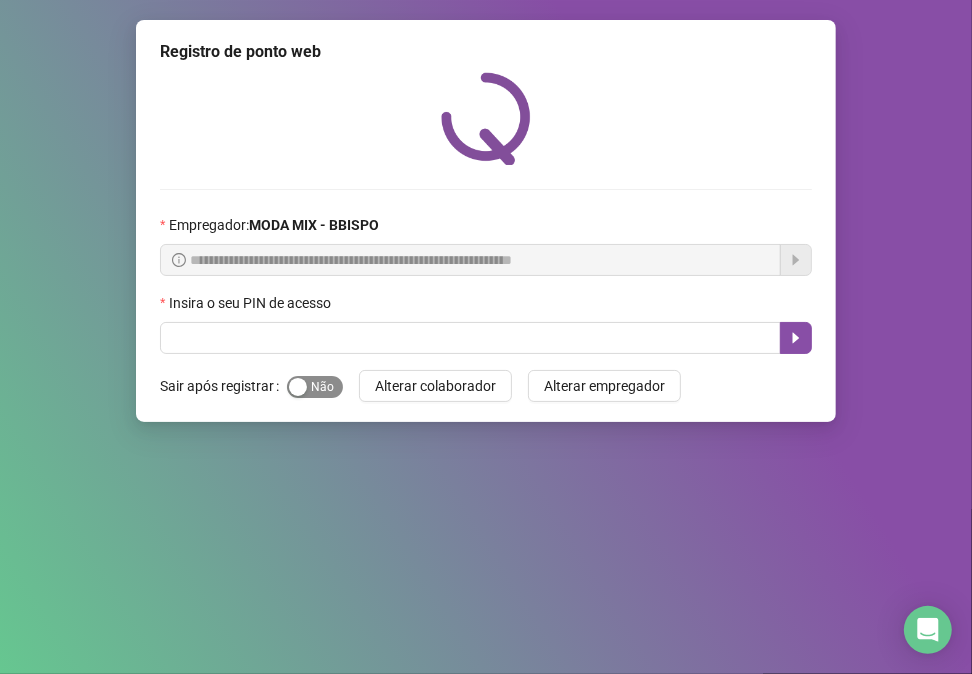 click at bounding box center [298, 387] 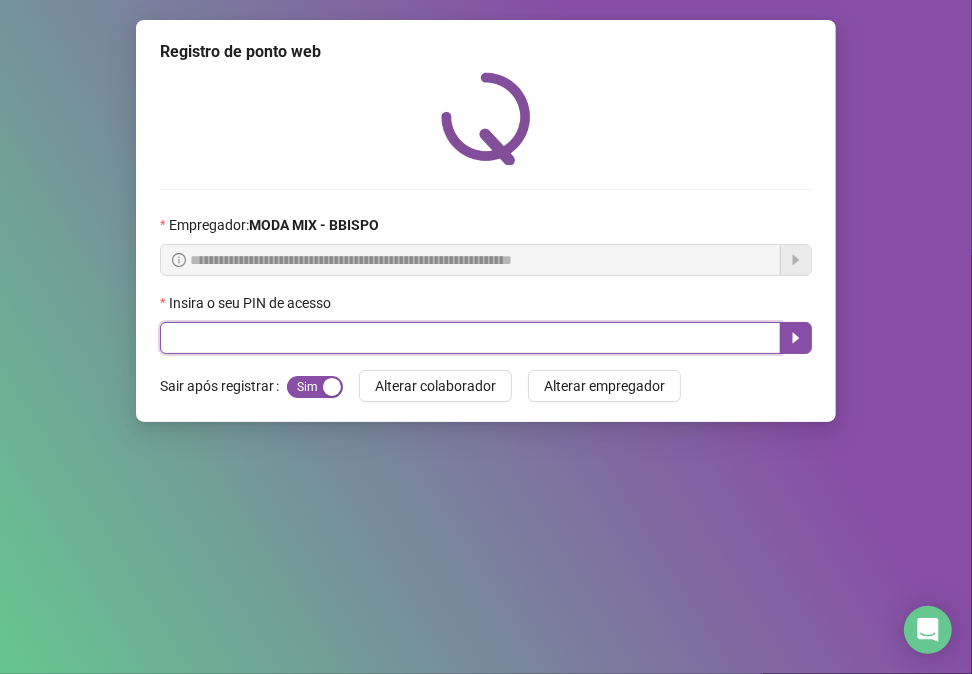click at bounding box center [470, 338] 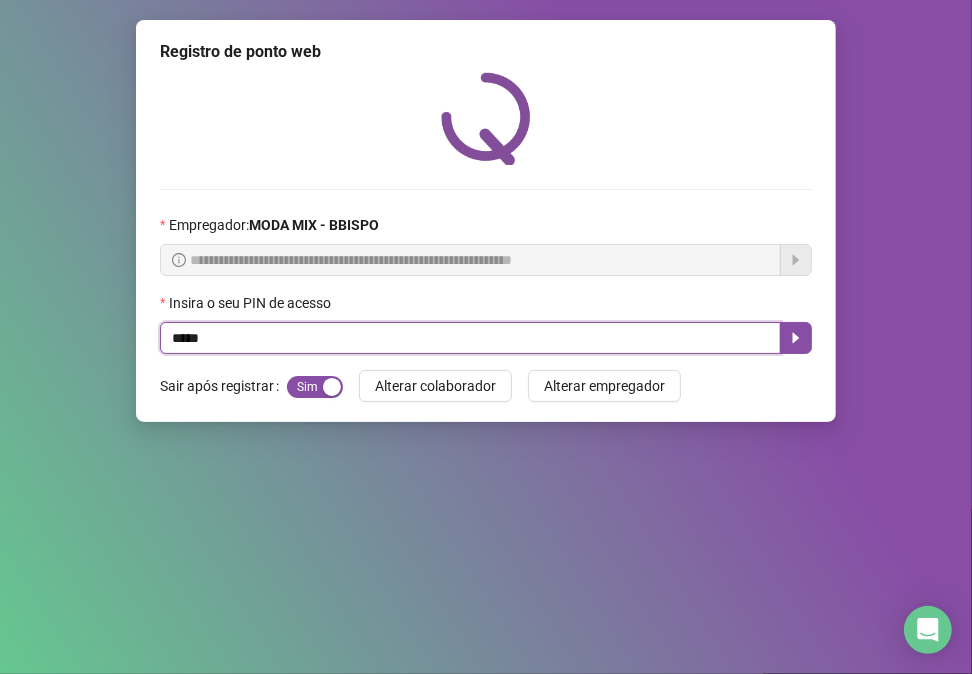 type on "*****" 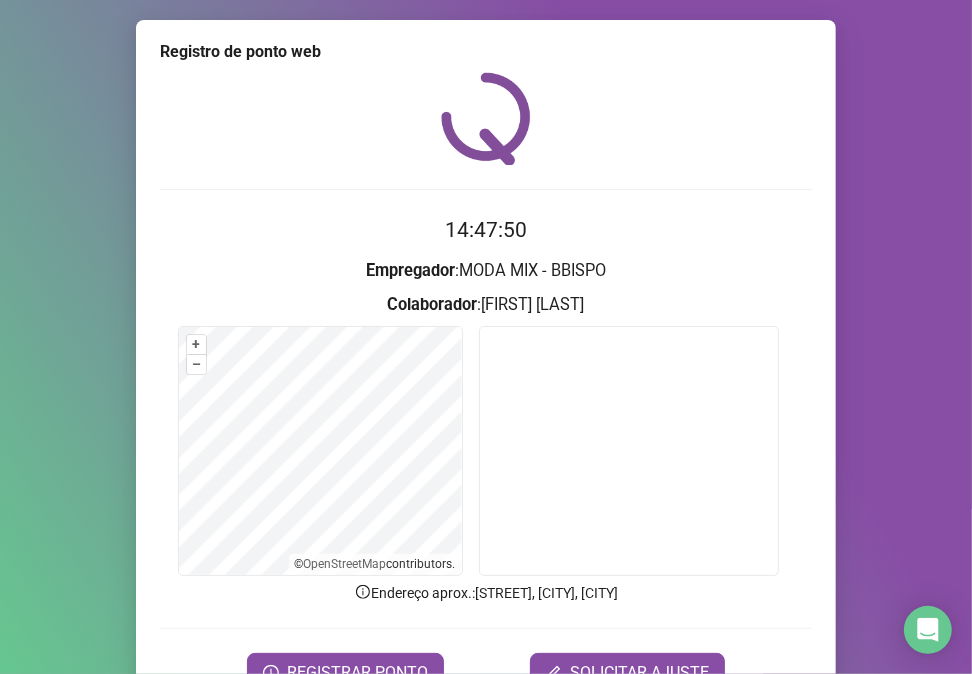 scroll, scrollTop: 105, scrollLeft: 0, axis: vertical 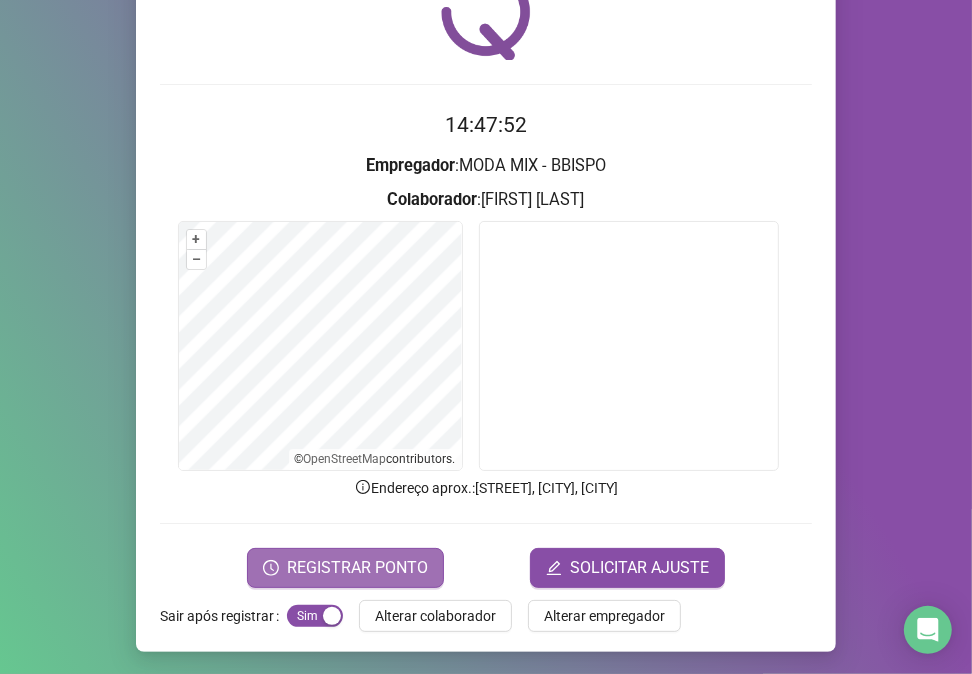 click on "REGISTRAR PONTO" at bounding box center (357, 568) 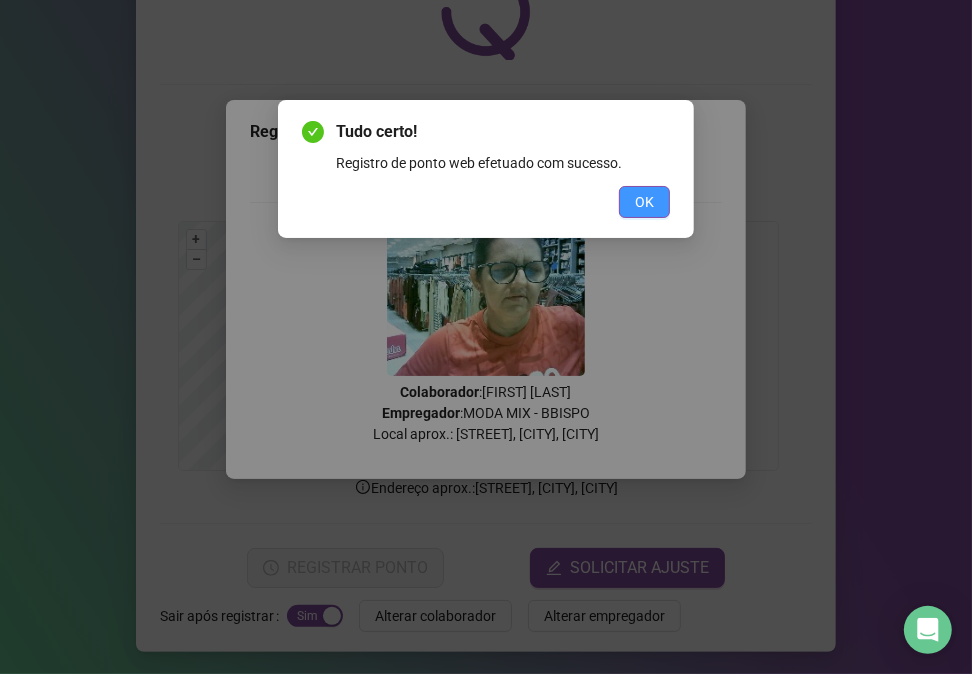 click on "OK" at bounding box center [644, 202] 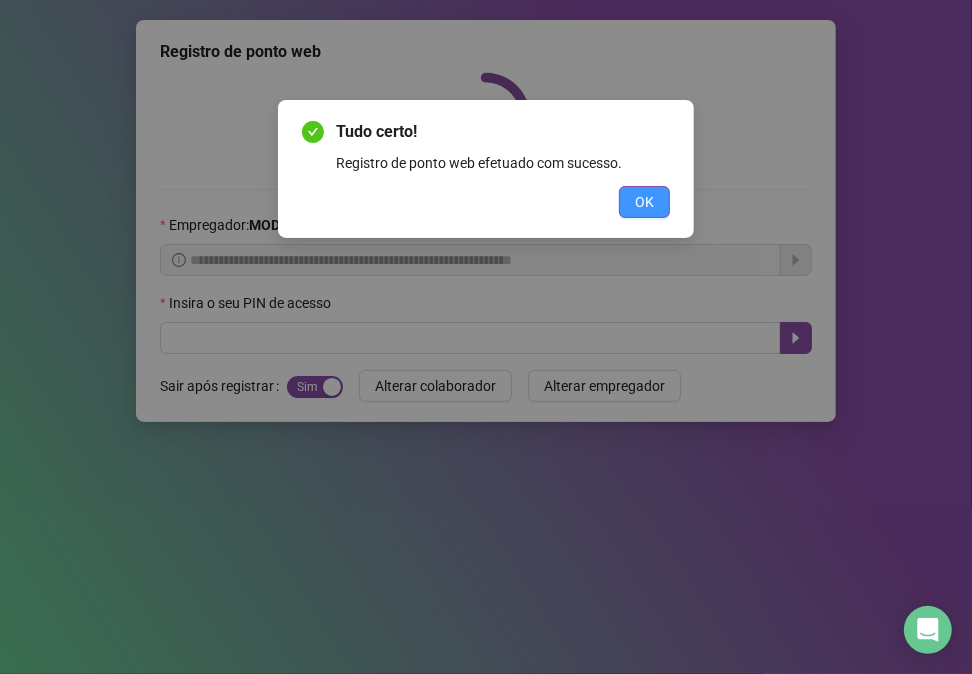 scroll, scrollTop: 0, scrollLeft: 0, axis: both 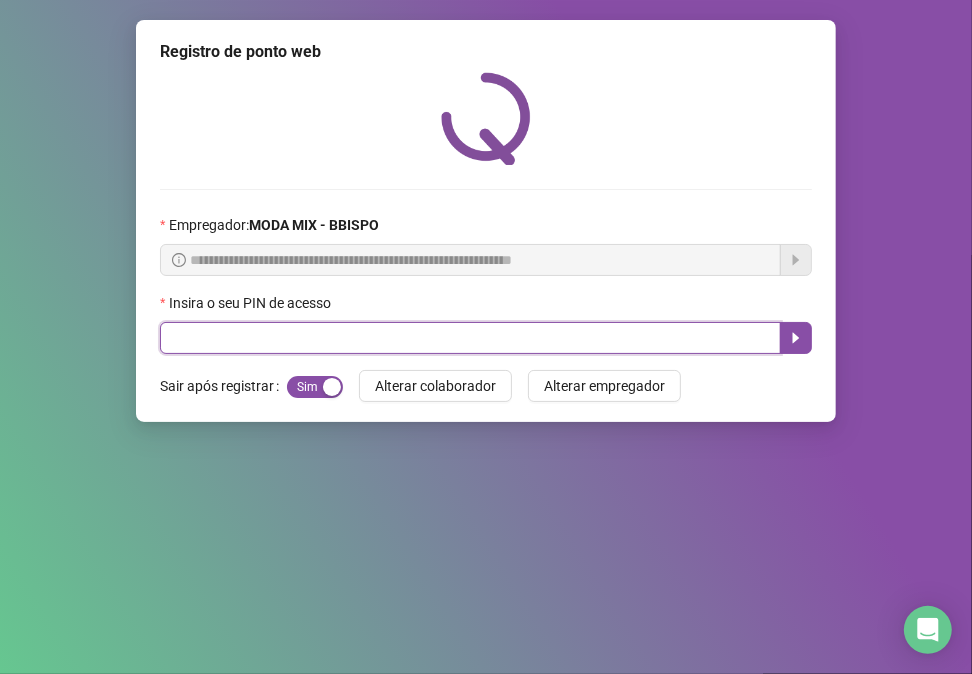 click at bounding box center (470, 338) 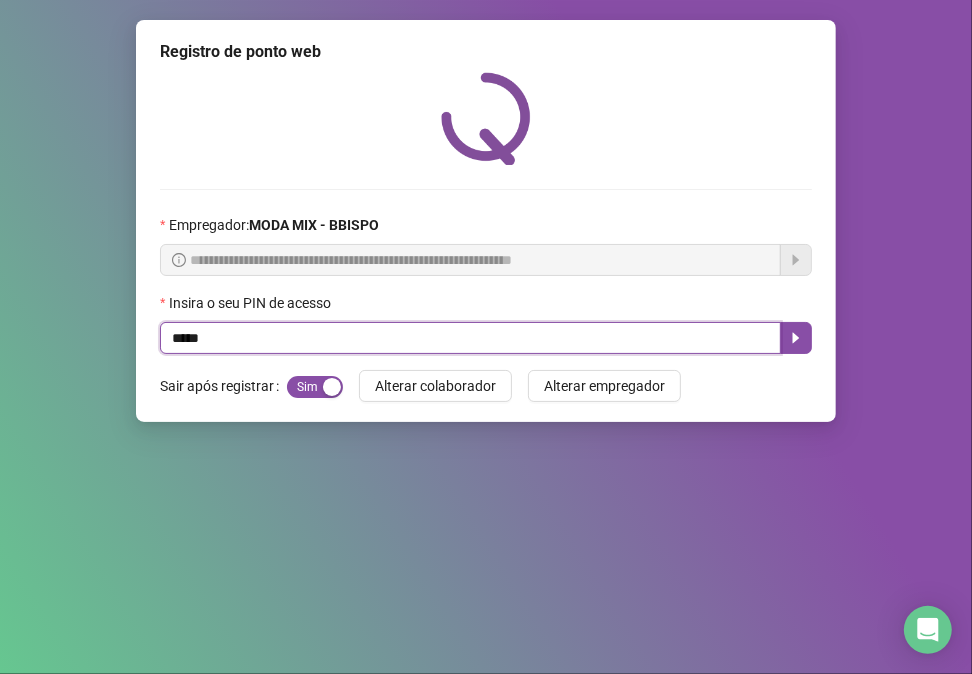 type on "*****" 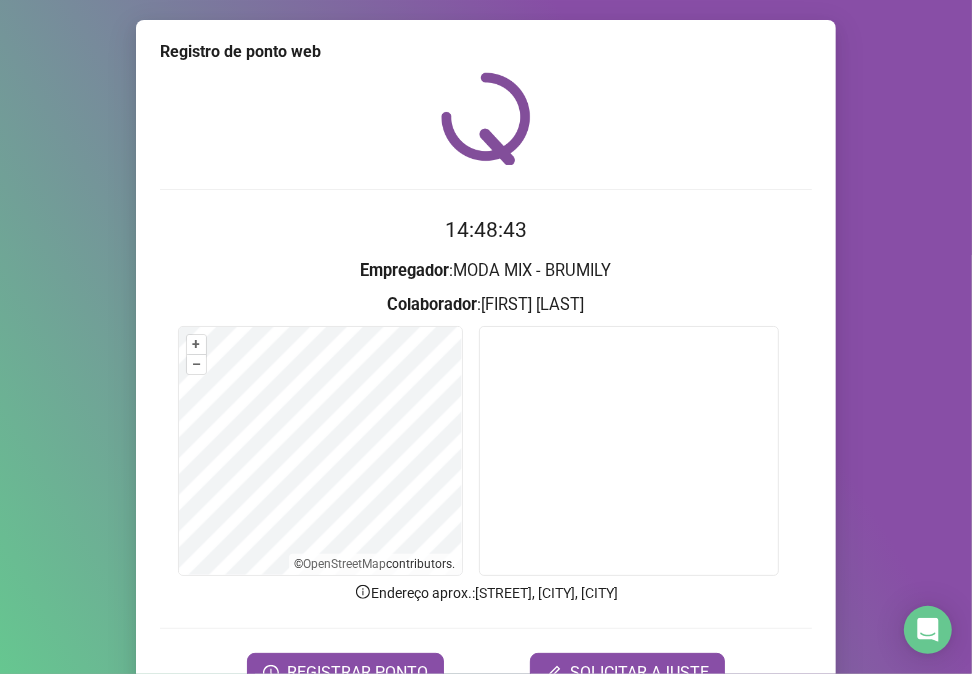 scroll, scrollTop: 105, scrollLeft: 0, axis: vertical 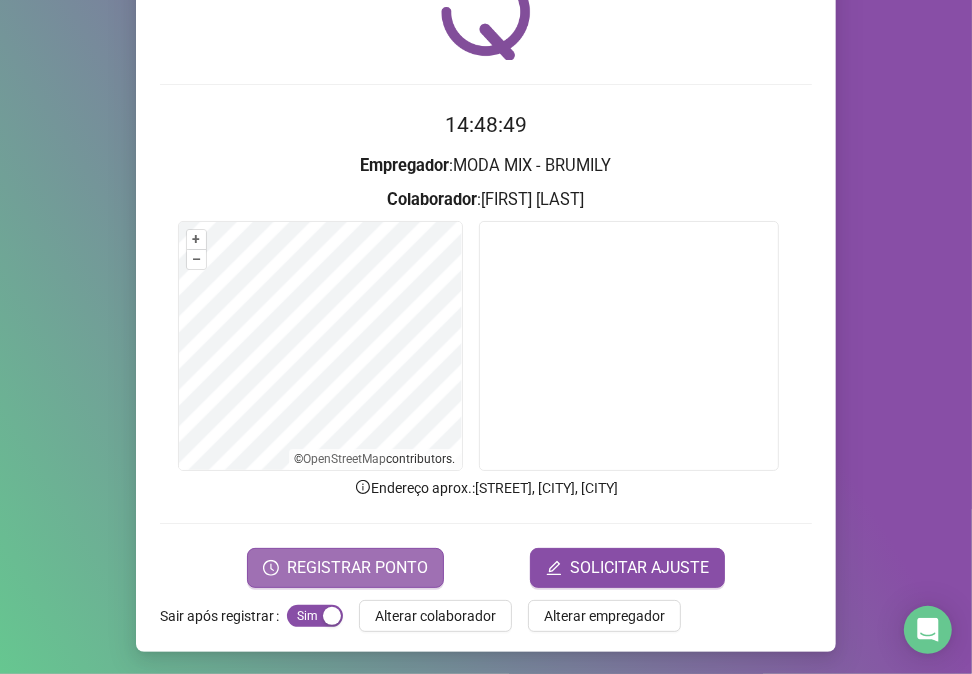 click on "REGISTRAR PONTO" at bounding box center (357, 568) 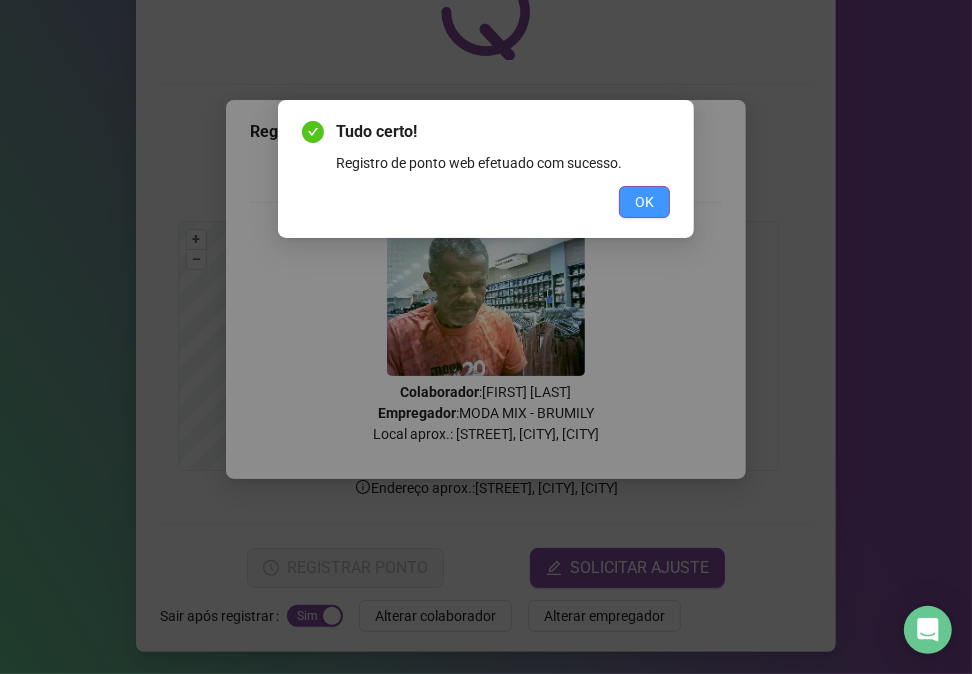 click on "OK" at bounding box center (644, 202) 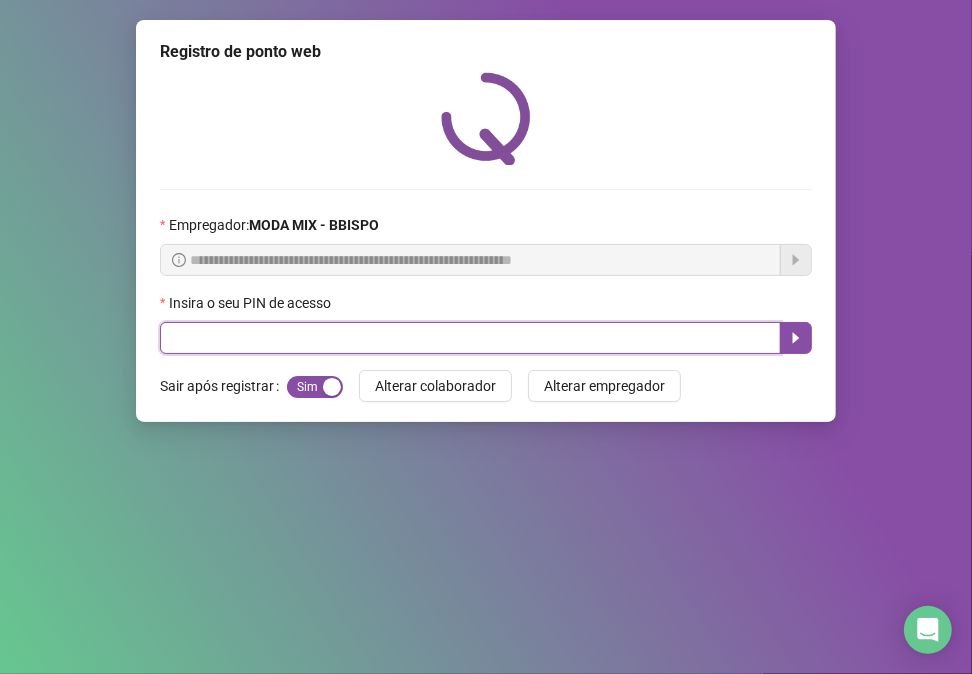 click at bounding box center [470, 338] 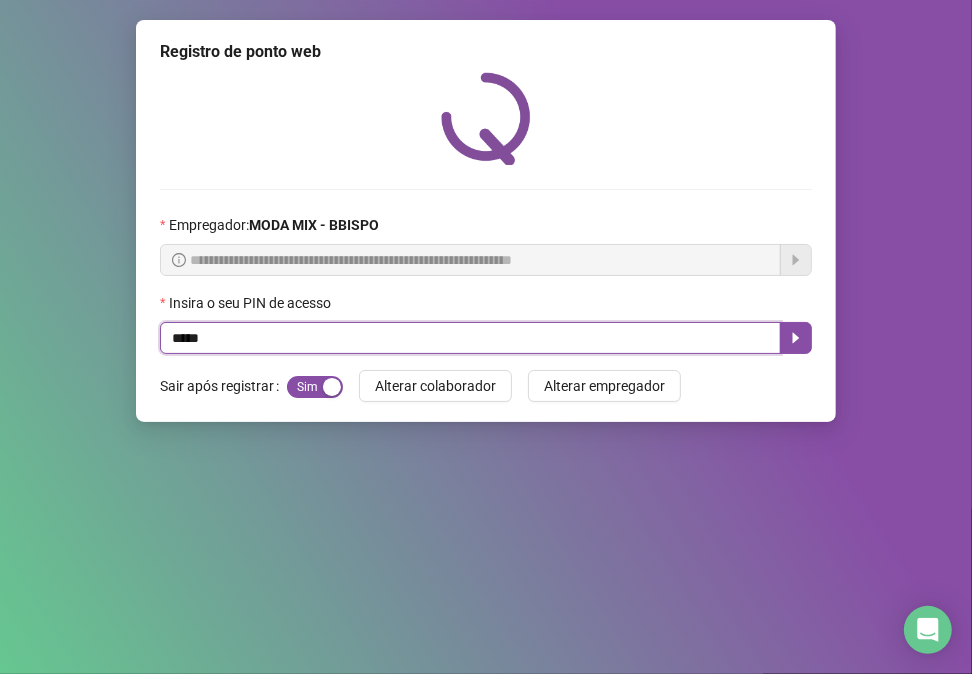 type on "*****" 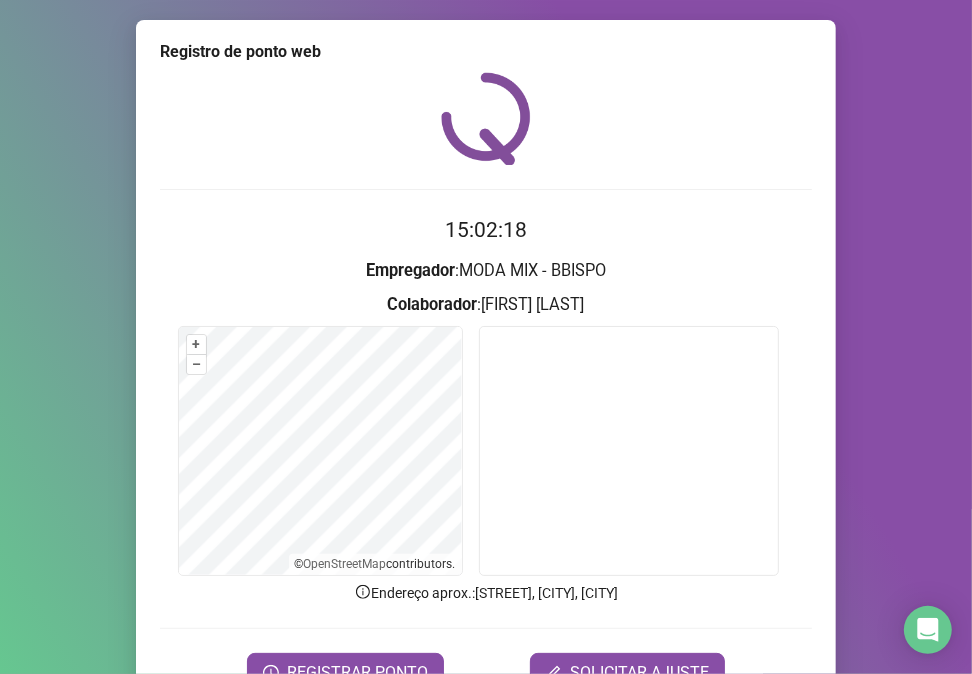 scroll, scrollTop: 105, scrollLeft: 0, axis: vertical 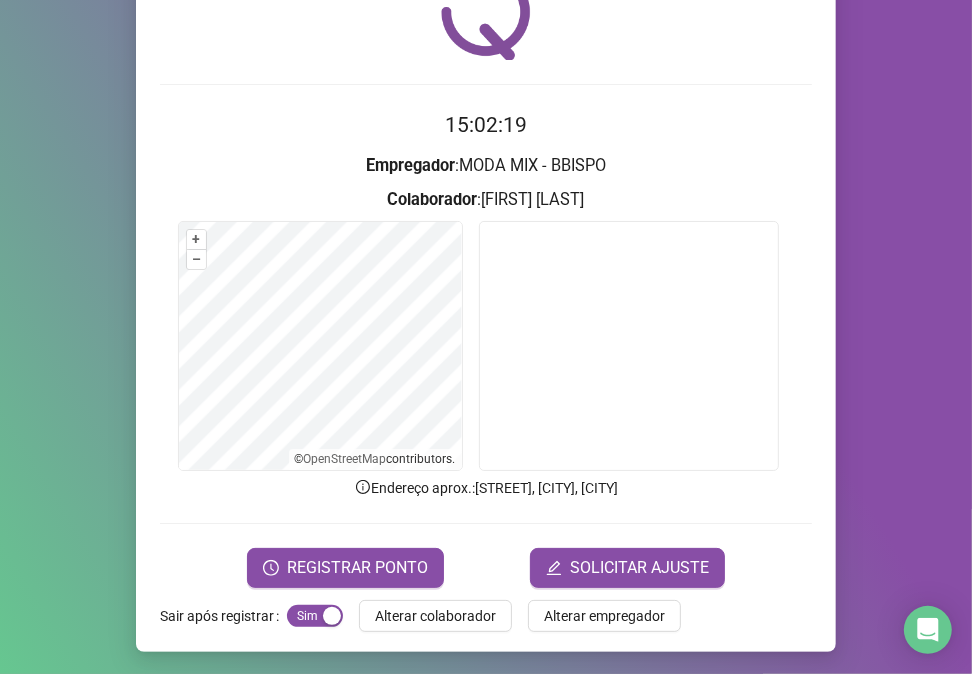 click on "15:02:19 Empregador :  MODA MIX - BBISPO Colaborador :  JUCY WESLANE SILVA SANTOS + – ⇧ › ©  OpenStreetMap  contributors. Endereço aprox. :  Avenida Nóide Cerqueira, SIM, Feira de Santana REGISTRAR PONTO SOLICITAR AJUSTE" at bounding box center [486, 348] 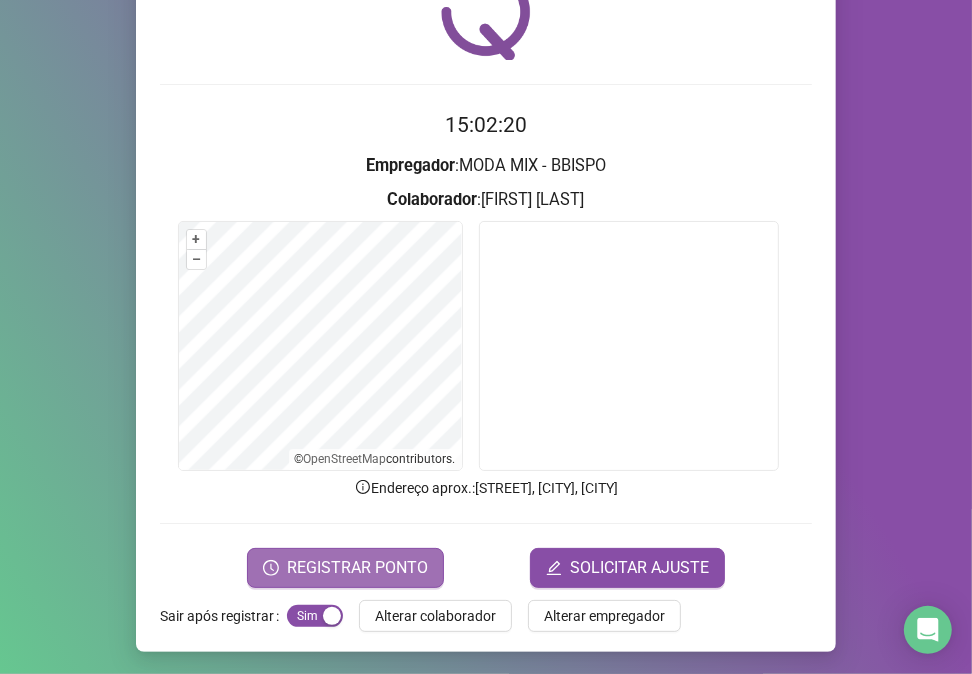 click 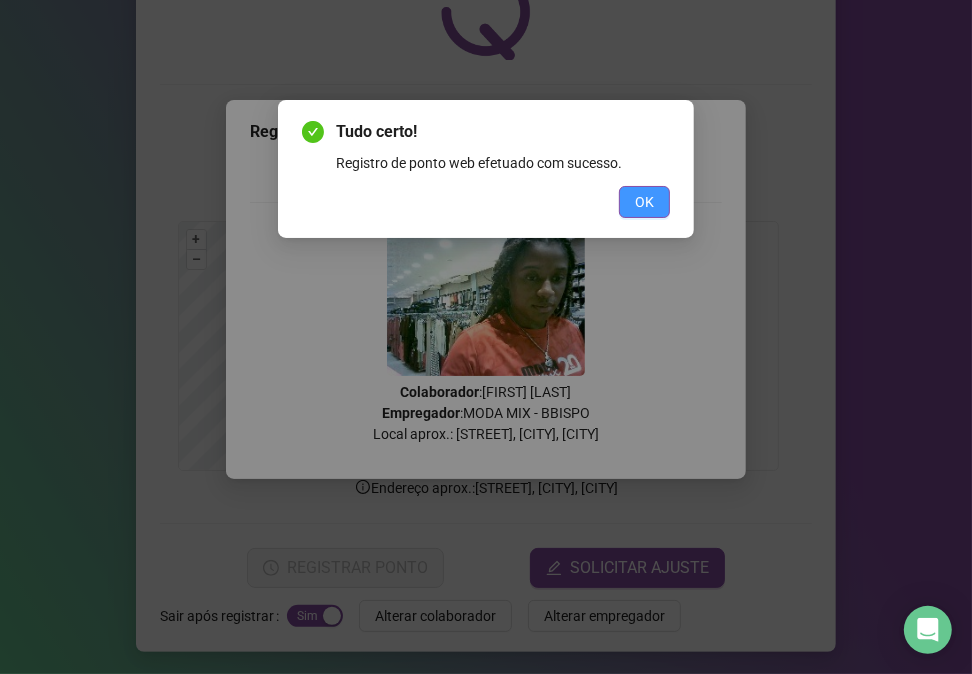 click on "OK" at bounding box center [644, 202] 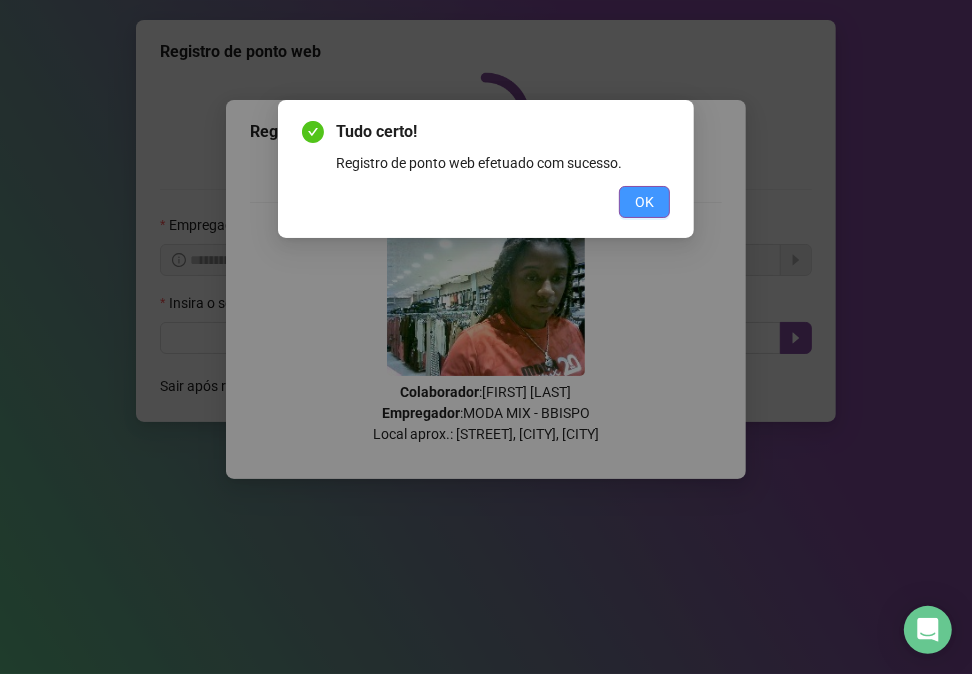 scroll, scrollTop: 0, scrollLeft: 0, axis: both 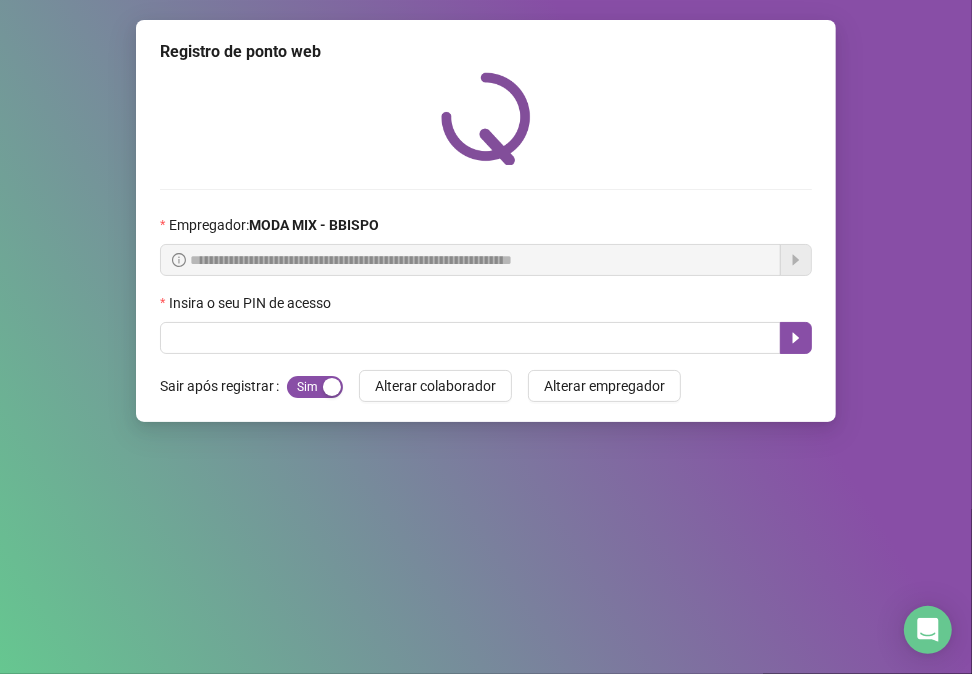 click on "Insira o seu PIN de acesso" at bounding box center [486, 307] 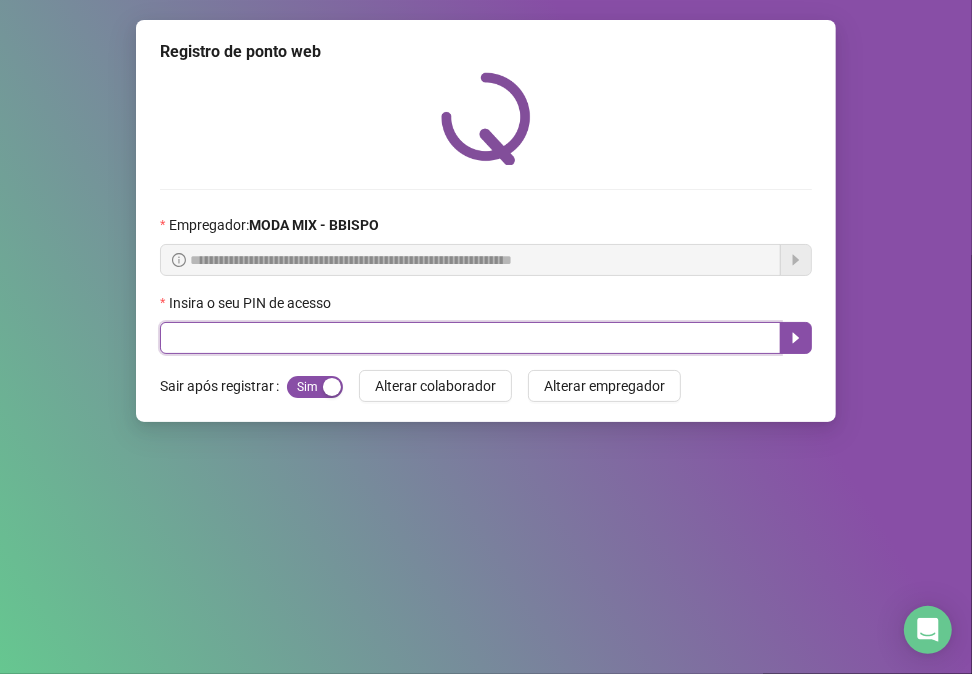 click at bounding box center (470, 338) 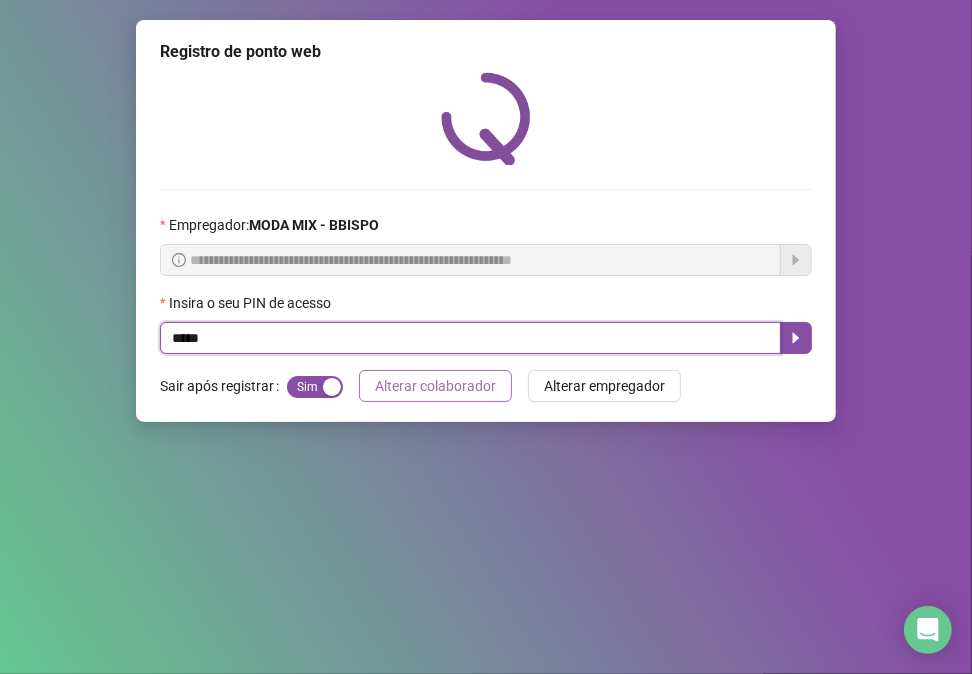 type on "*****" 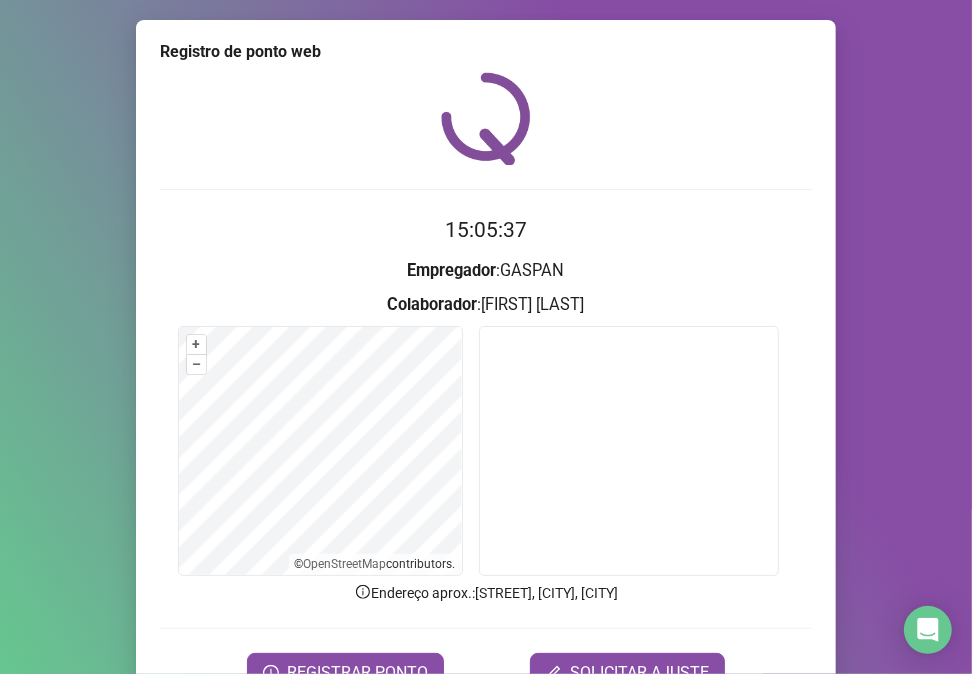 scroll, scrollTop: 105, scrollLeft: 0, axis: vertical 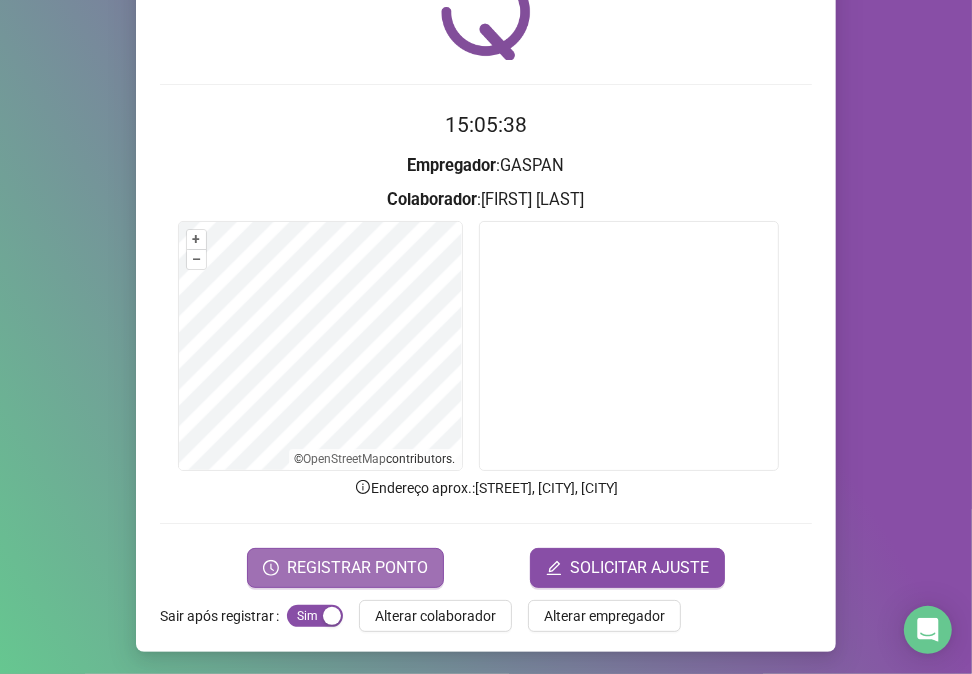click on "REGISTRAR PONTO" at bounding box center [357, 568] 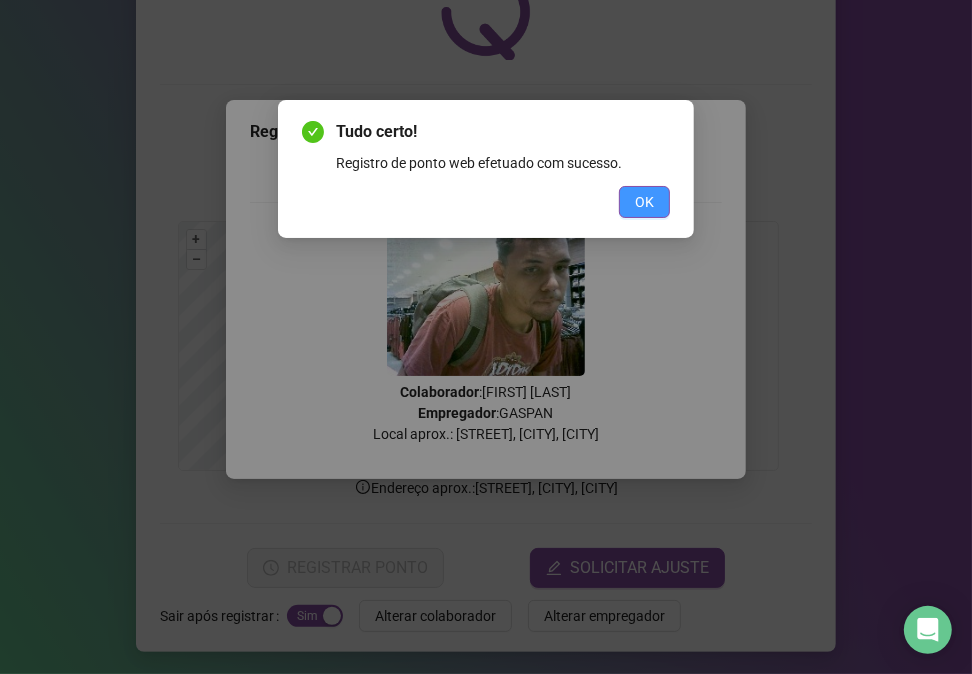 click on "OK" at bounding box center (644, 202) 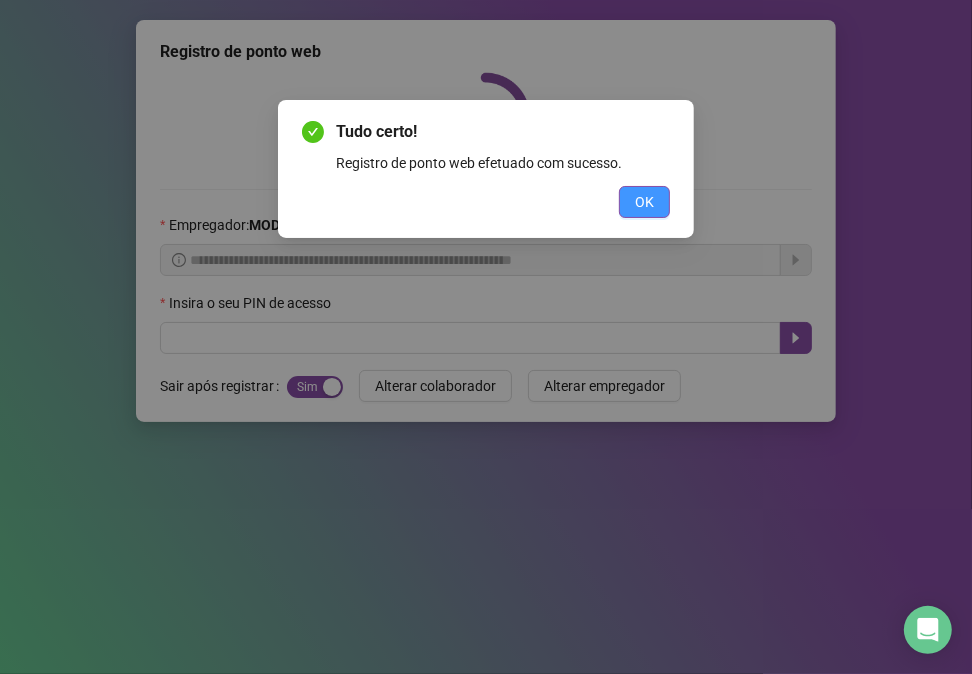 scroll, scrollTop: 0, scrollLeft: 0, axis: both 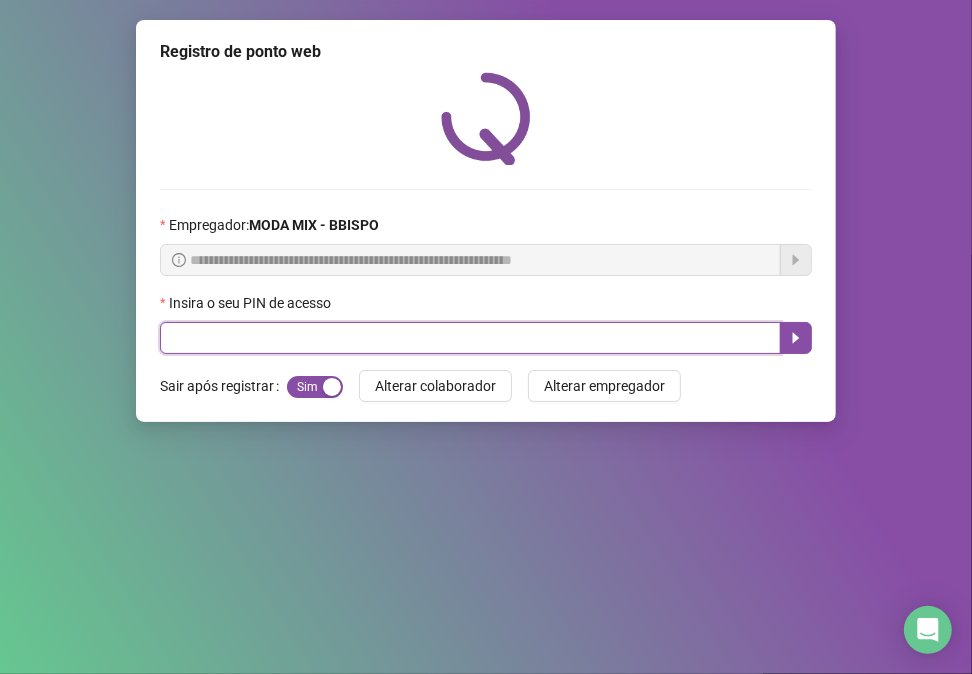 click at bounding box center (470, 338) 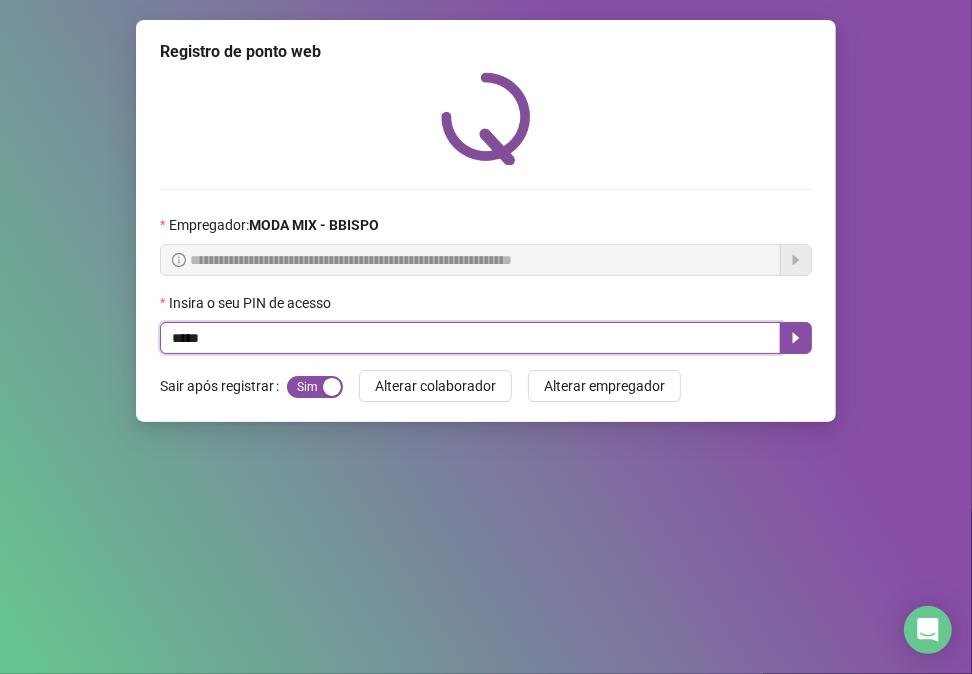 type on "*****" 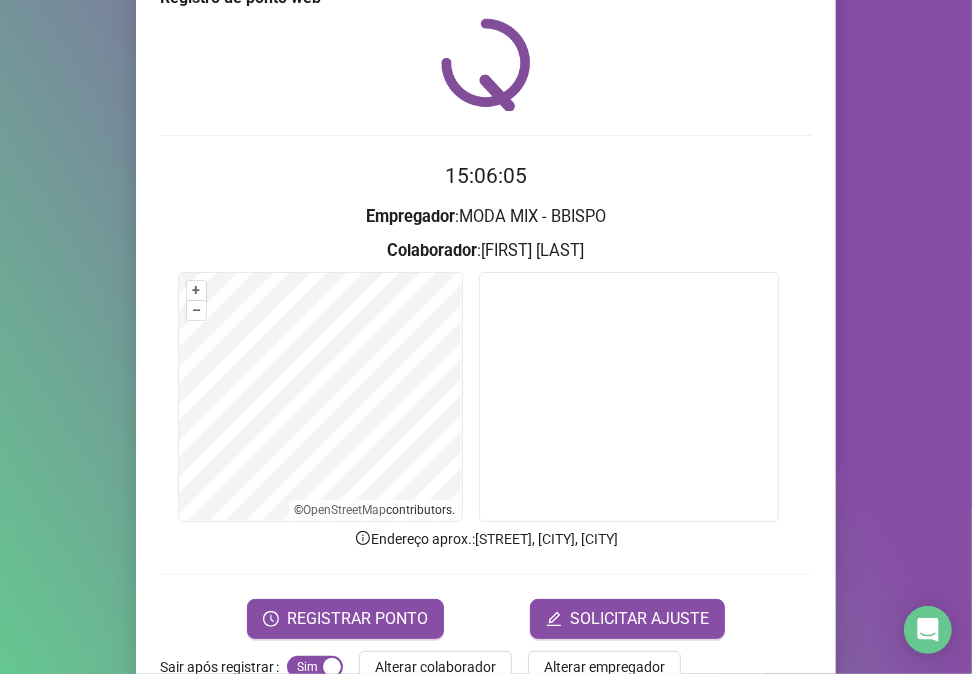 scroll, scrollTop: 105, scrollLeft: 0, axis: vertical 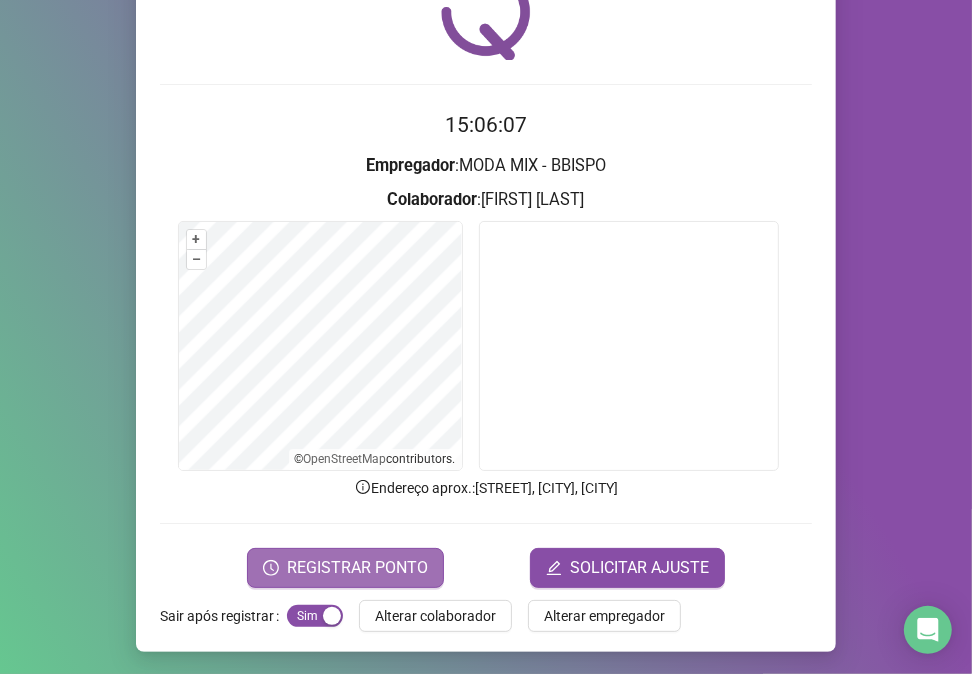 click on "REGISTRAR PONTO" at bounding box center [345, 568] 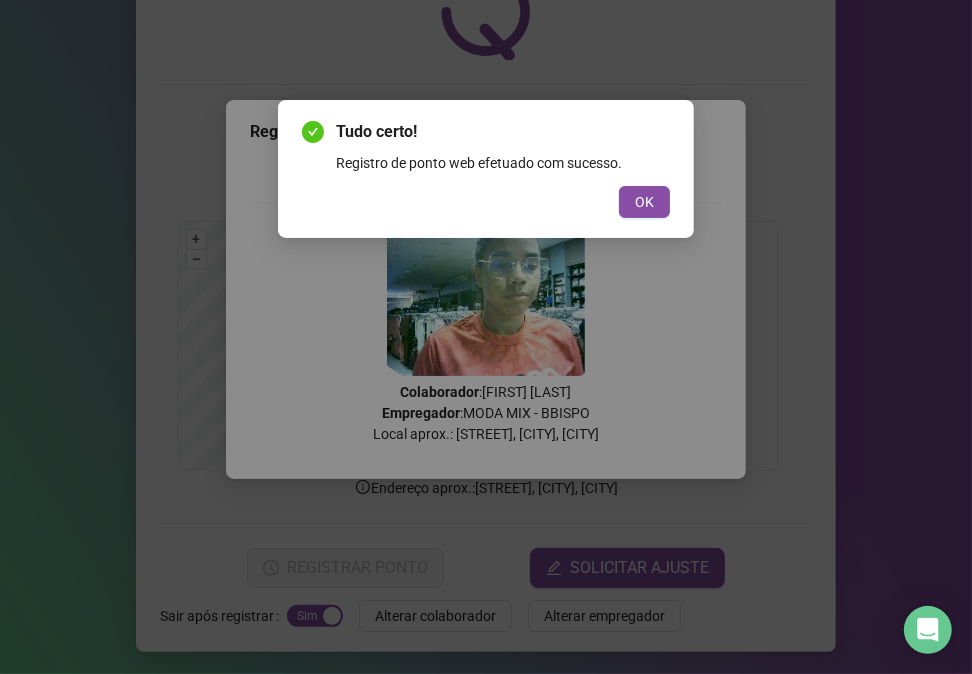 click on "Tudo certo! Registro de ponto web efetuado com sucesso. OK" at bounding box center (486, 169) 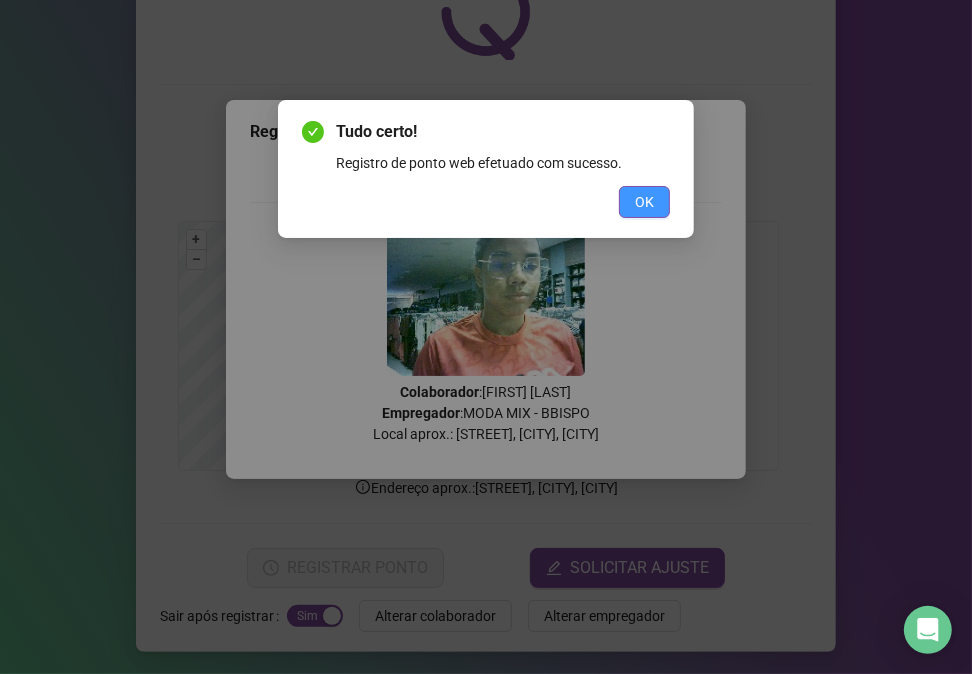 click on "OK" at bounding box center [644, 202] 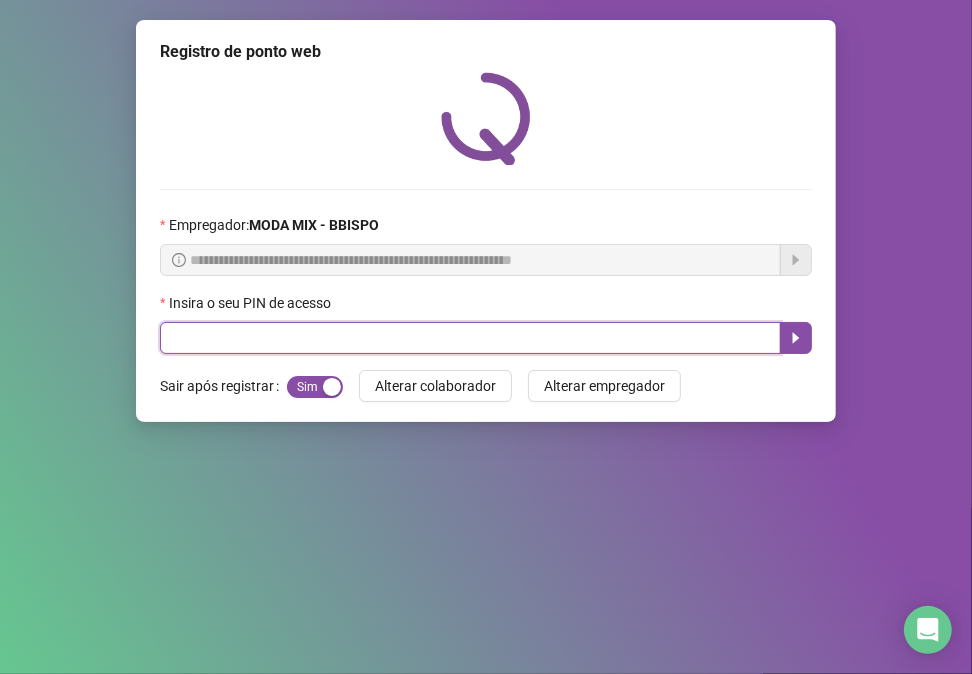 click at bounding box center [470, 338] 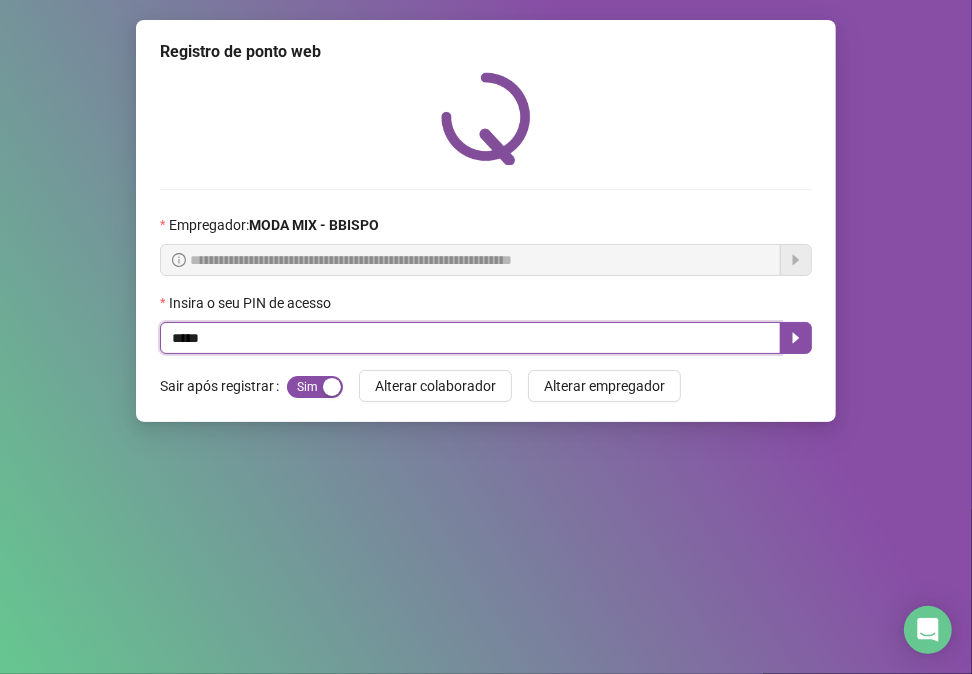 type on "*****" 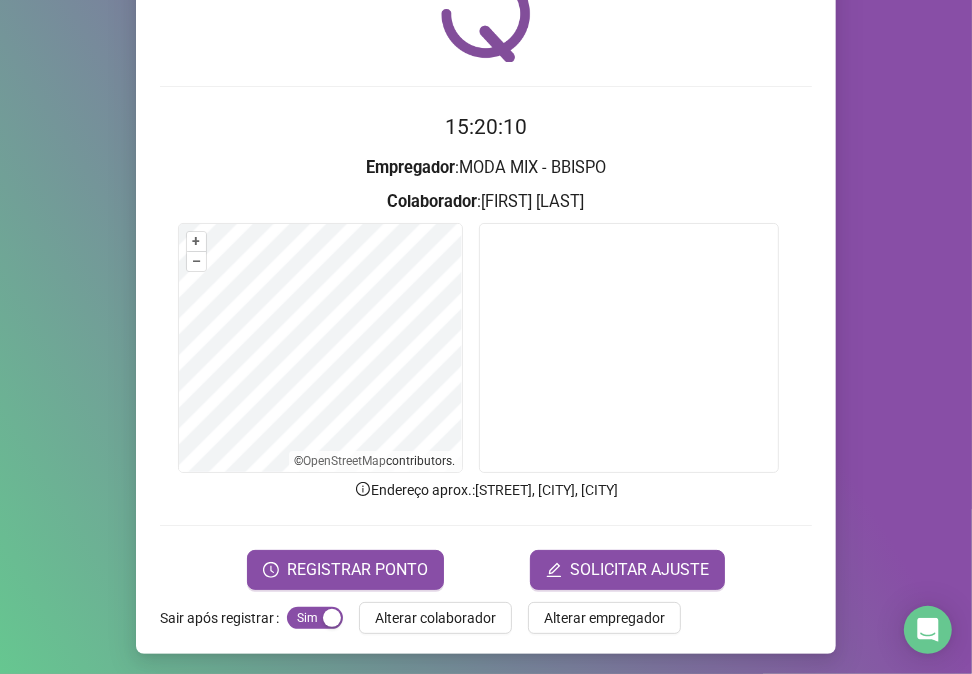 scroll, scrollTop: 105, scrollLeft: 0, axis: vertical 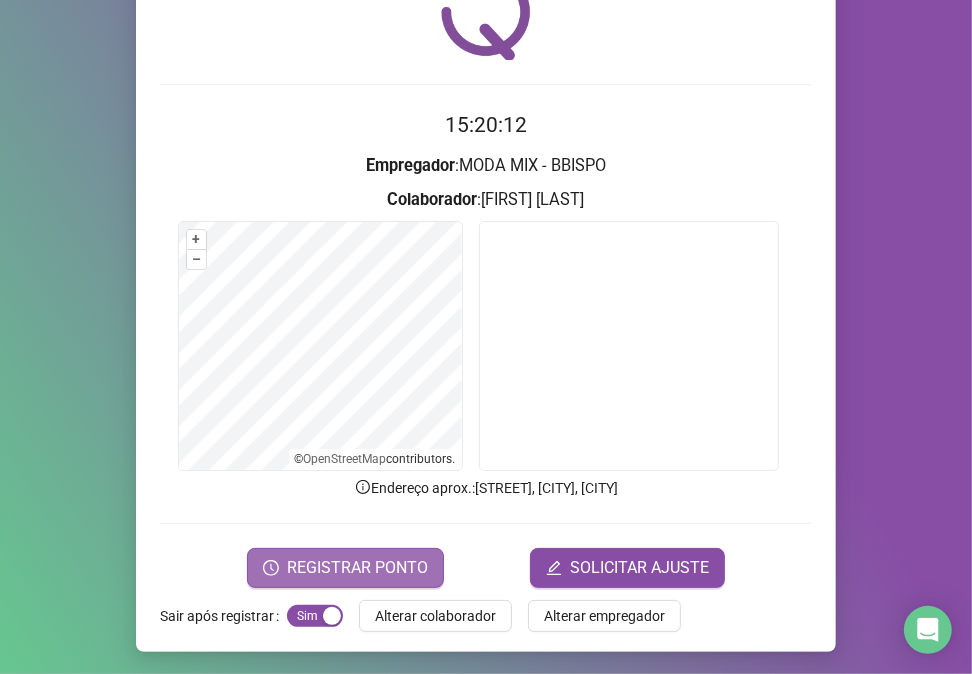 click on "REGISTRAR PONTO" at bounding box center (345, 568) 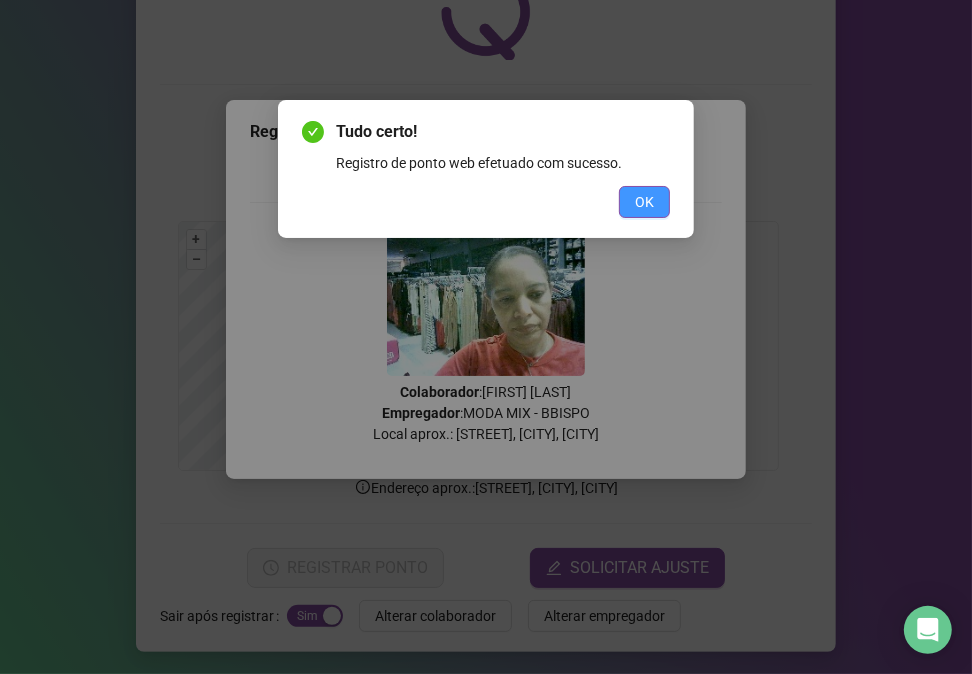 click on "OK" at bounding box center [644, 202] 